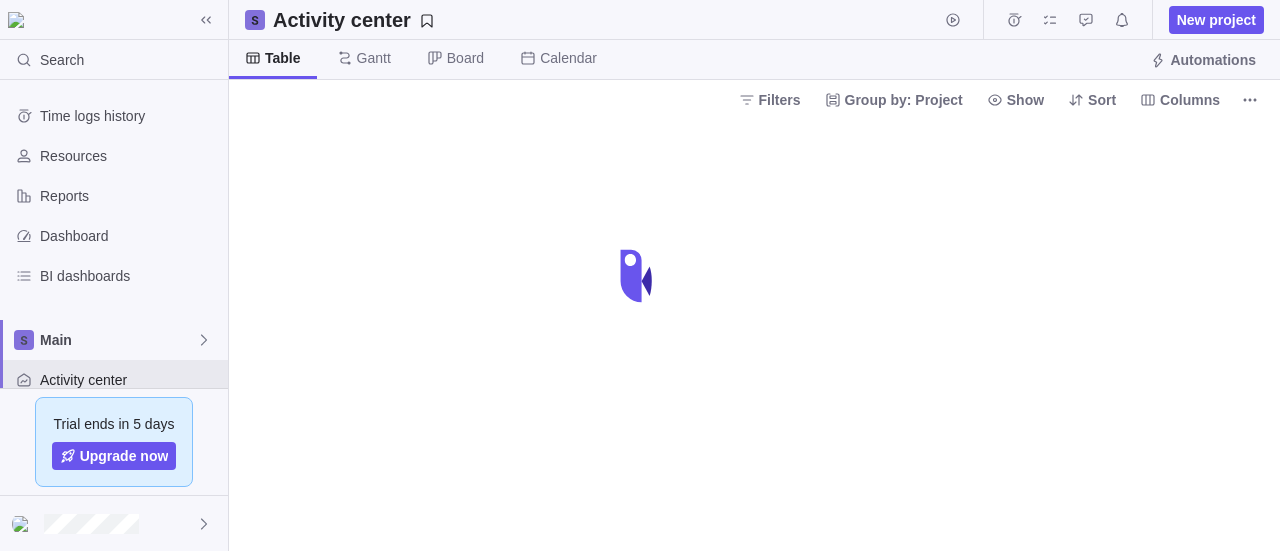 scroll, scrollTop: 0, scrollLeft: 0, axis: both 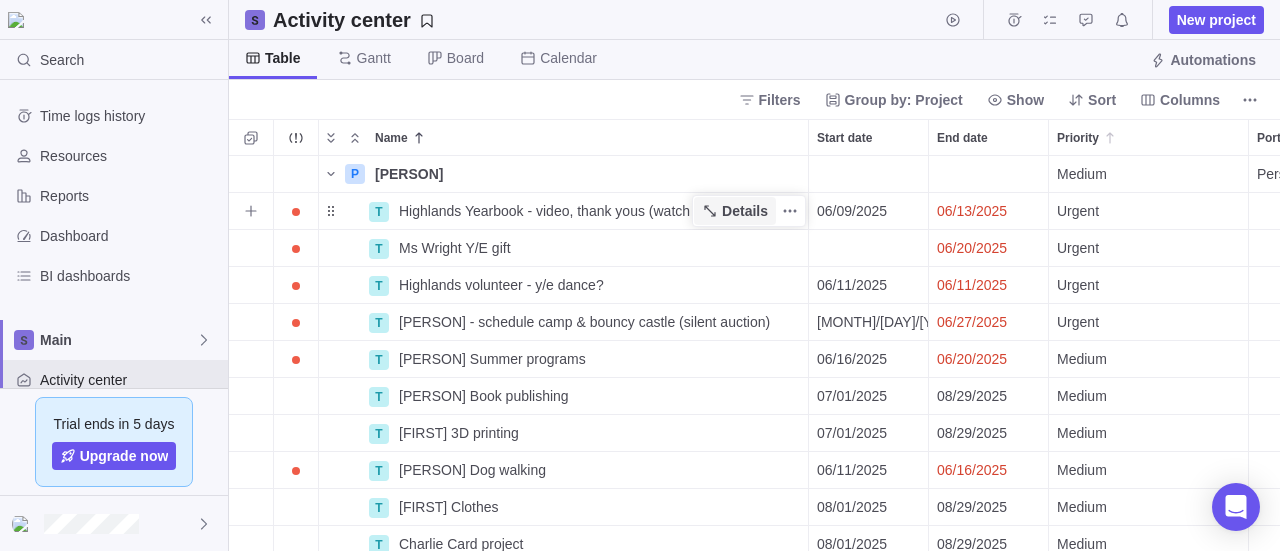 click on "Details" at bounding box center (745, 211) 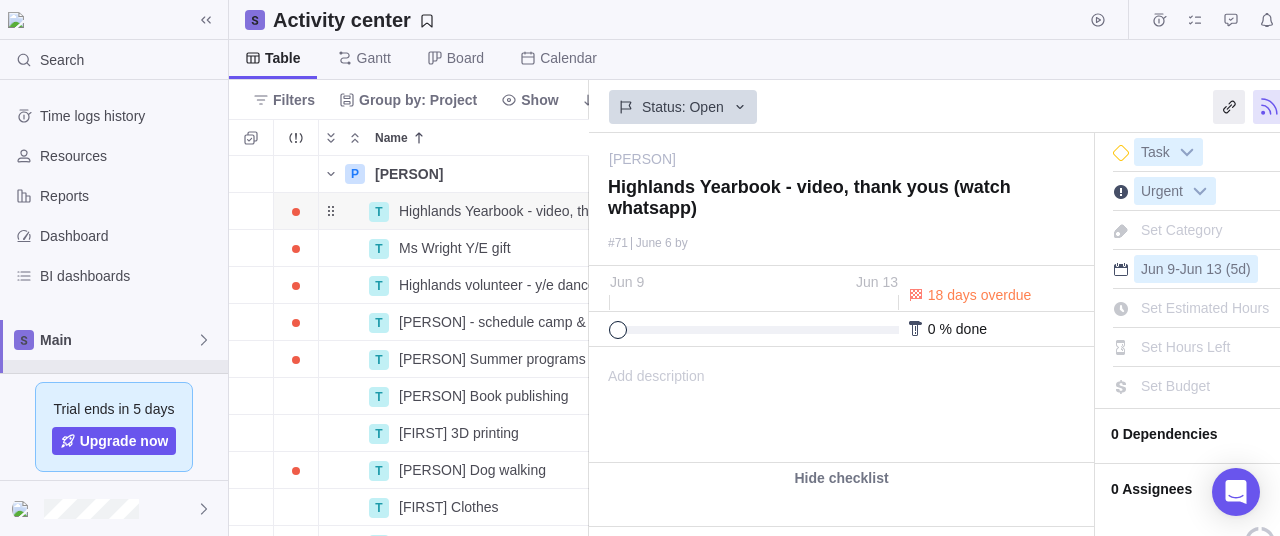scroll, scrollTop: 365, scrollLeft: 344, axis: both 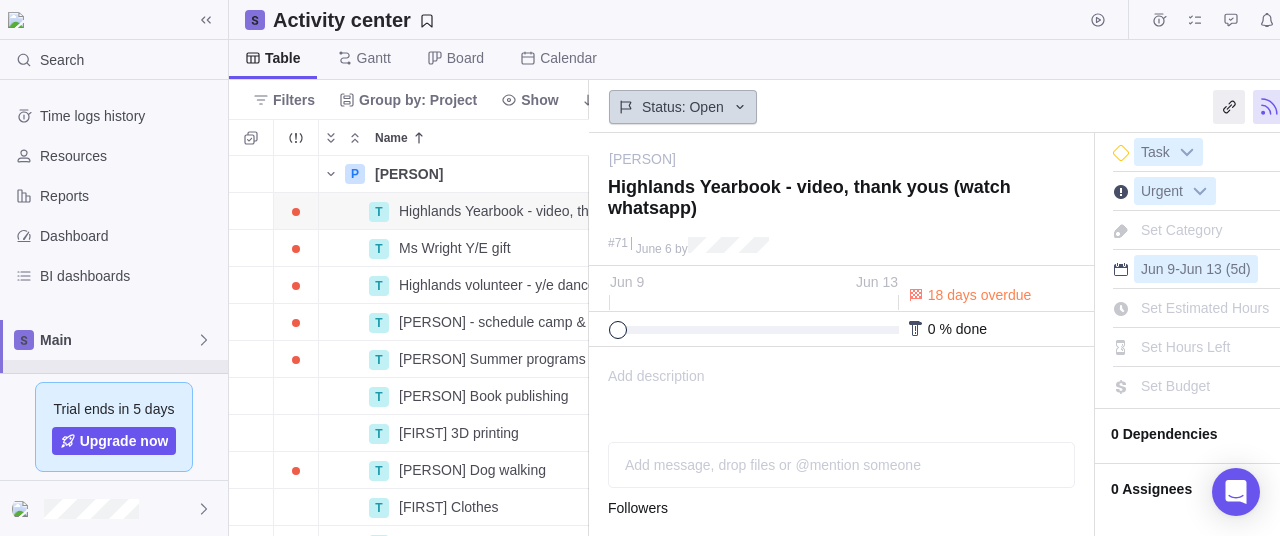 click at bounding box center [740, 107] 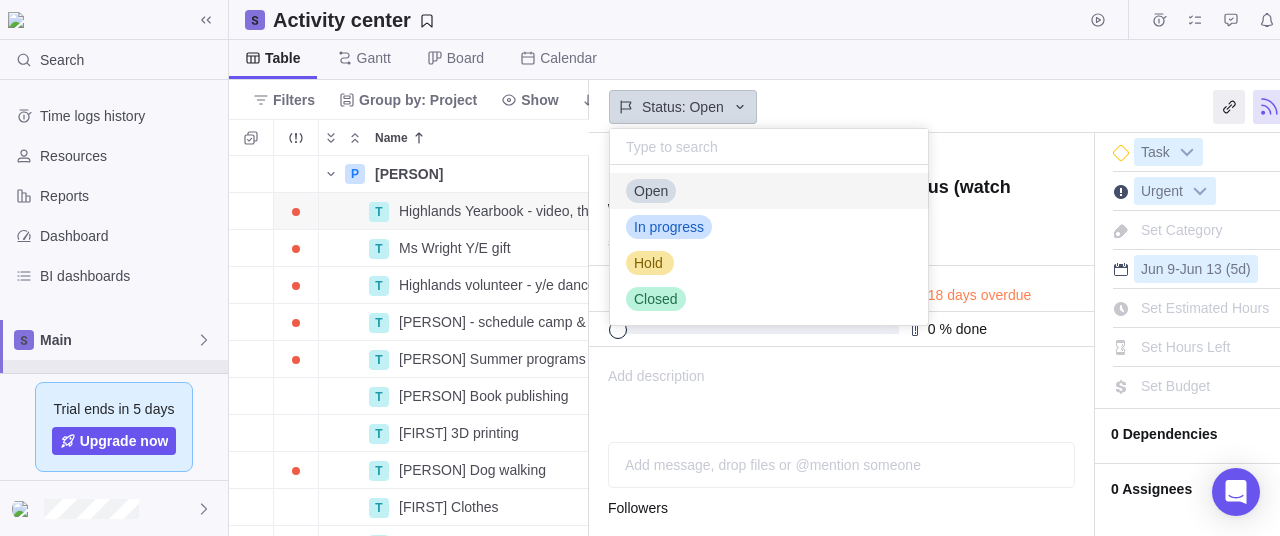 scroll, scrollTop: 16, scrollLeft: 16, axis: both 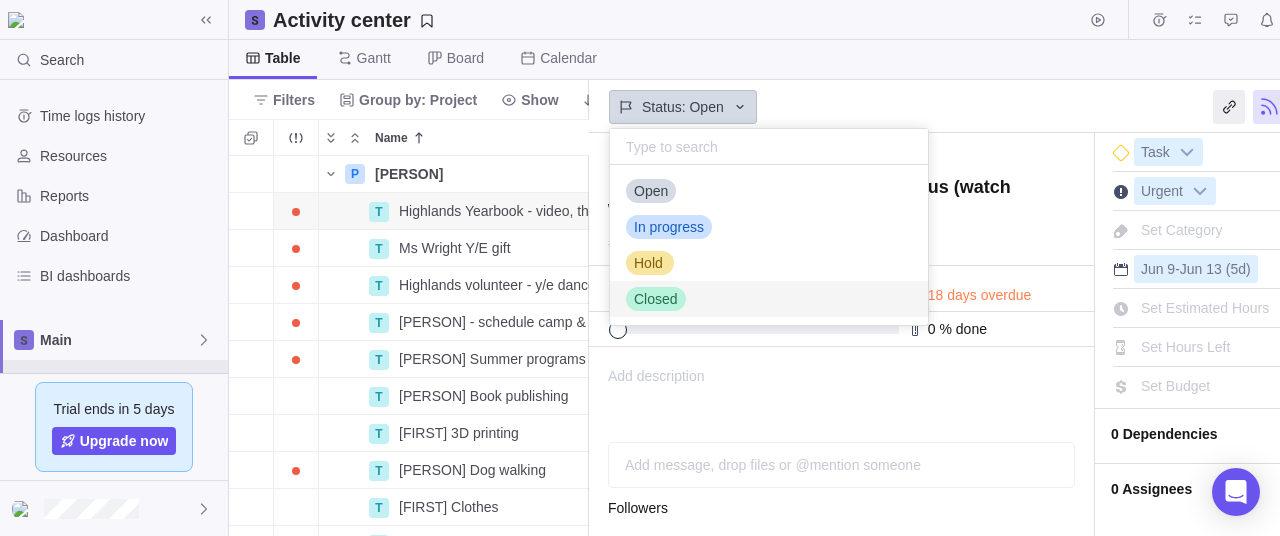 click on "Closed" at bounding box center (656, 299) 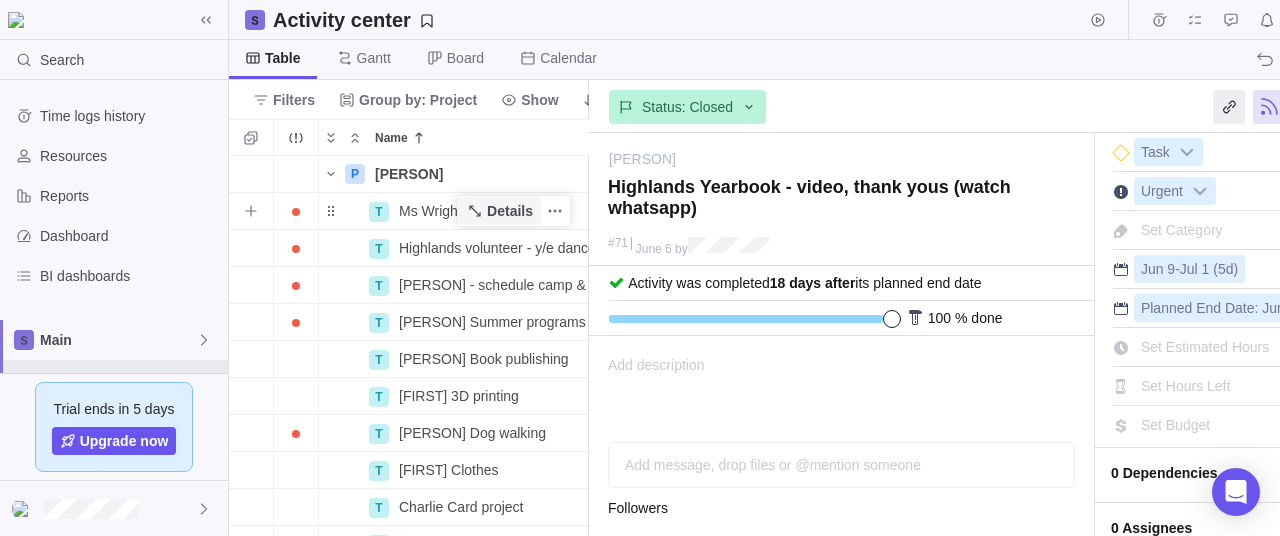 click on "Details" at bounding box center [510, 211] 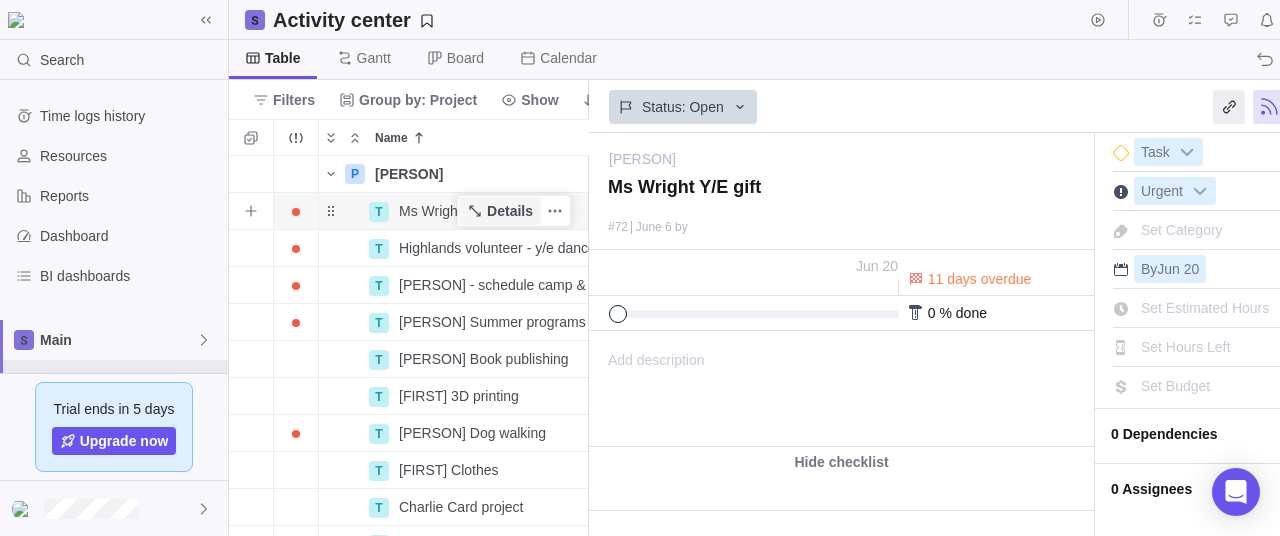 scroll, scrollTop: 0, scrollLeft: 0, axis: both 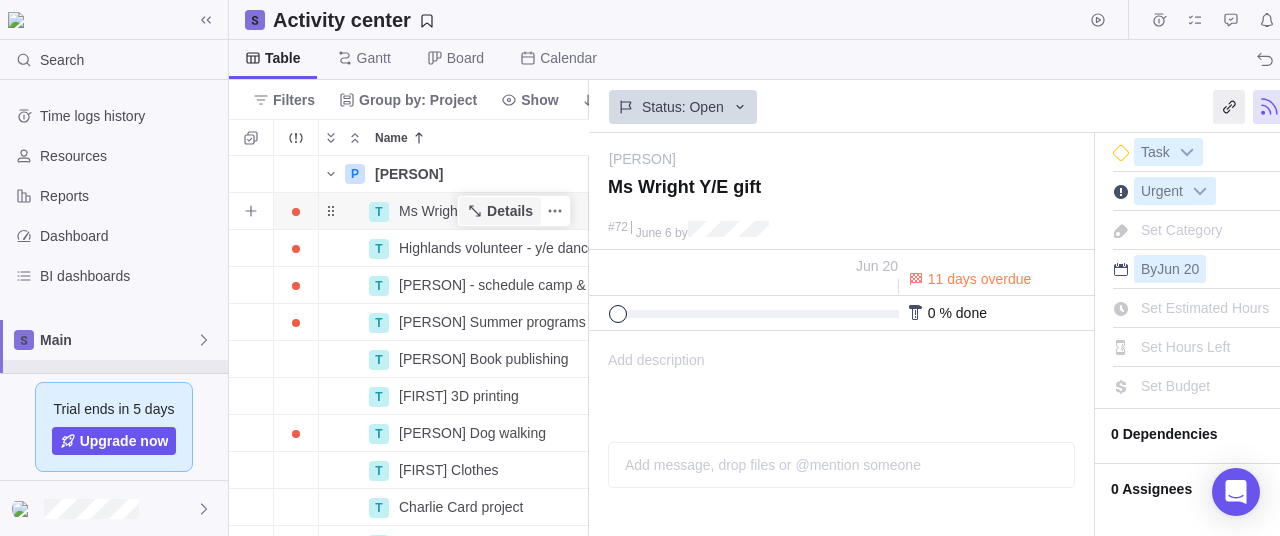 click on "Details" at bounding box center (510, 211) 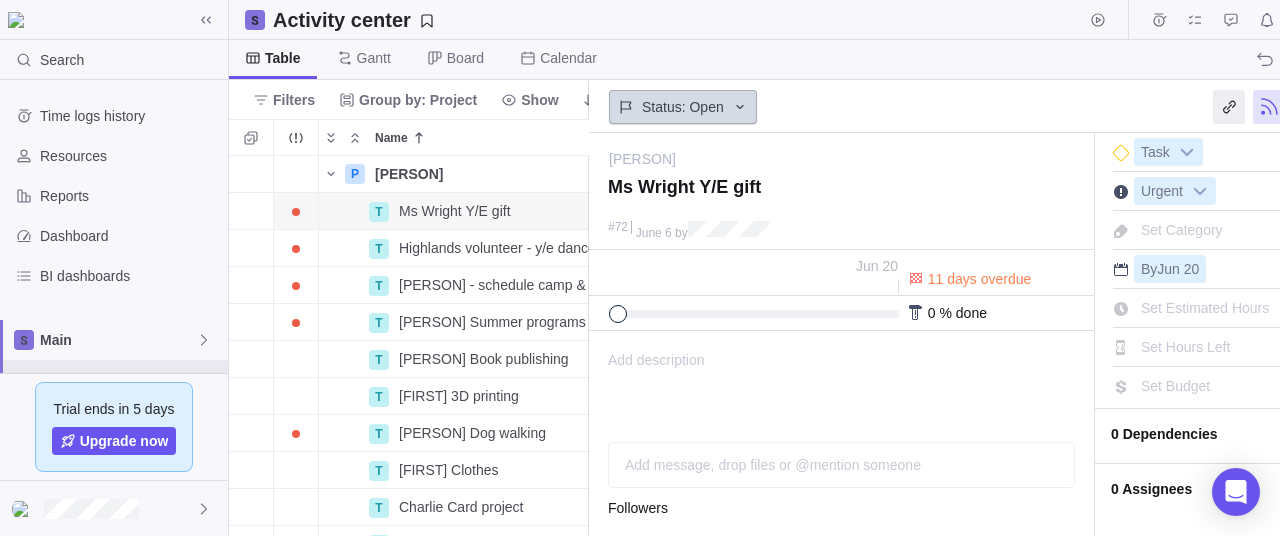 click at bounding box center (740, 107) 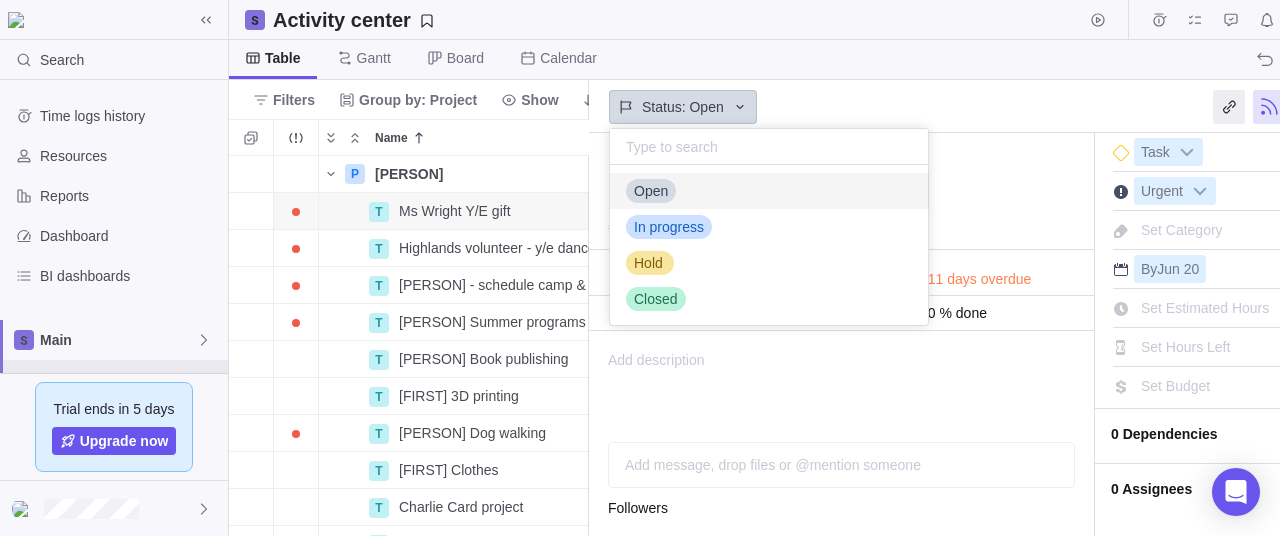 scroll, scrollTop: 16, scrollLeft: 16, axis: both 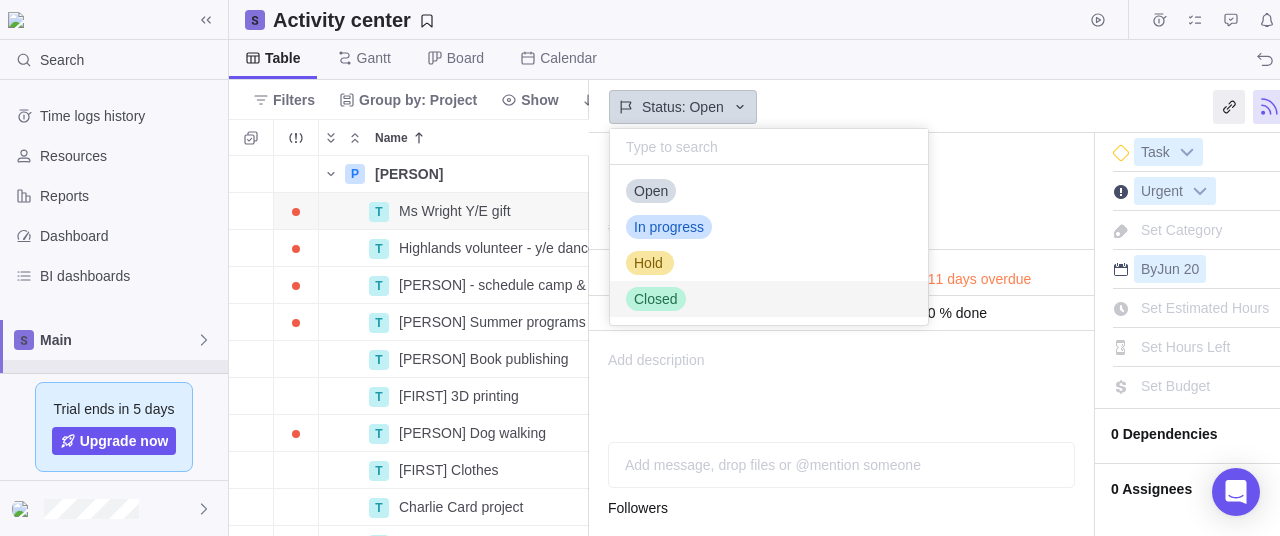 click on "Closed" at bounding box center [656, 299] 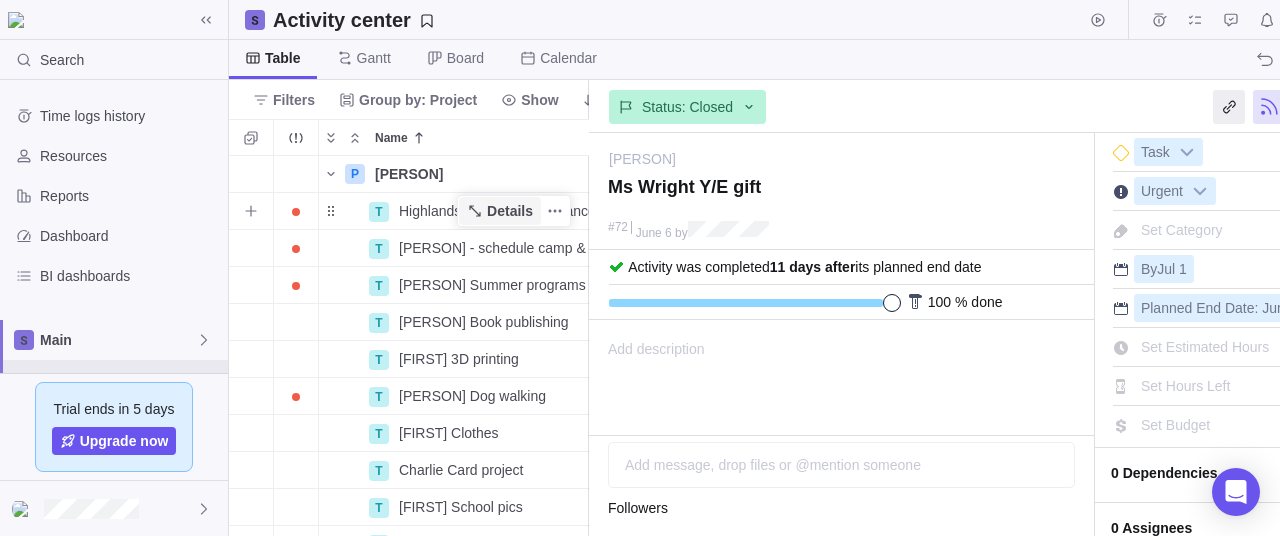 click on "Details" at bounding box center (510, 211) 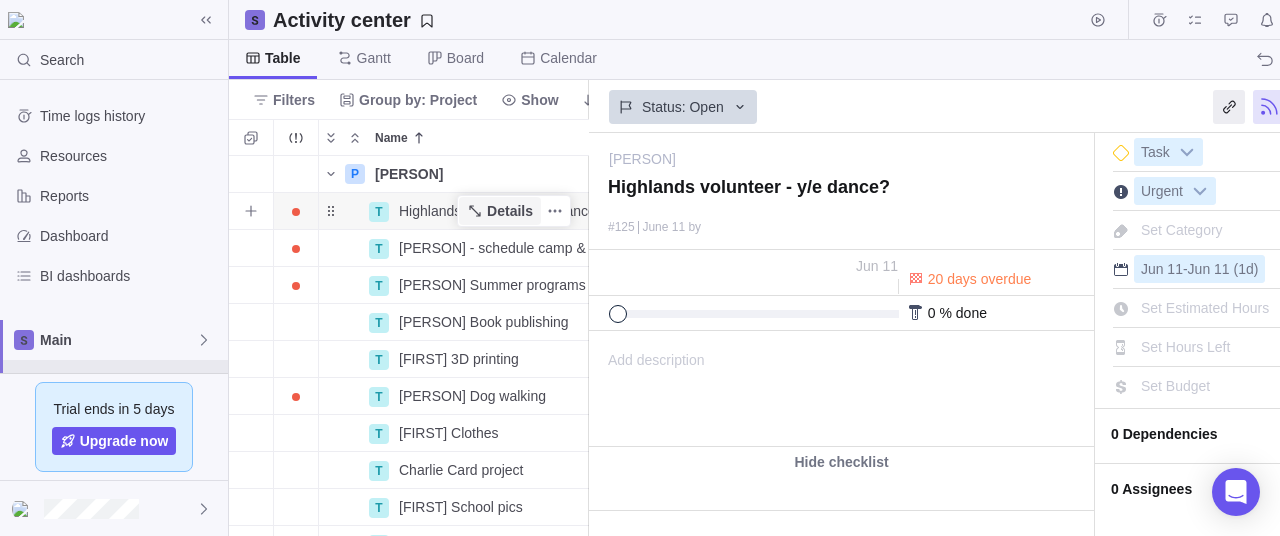 scroll, scrollTop: 0, scrollLeft: 0, axis: both 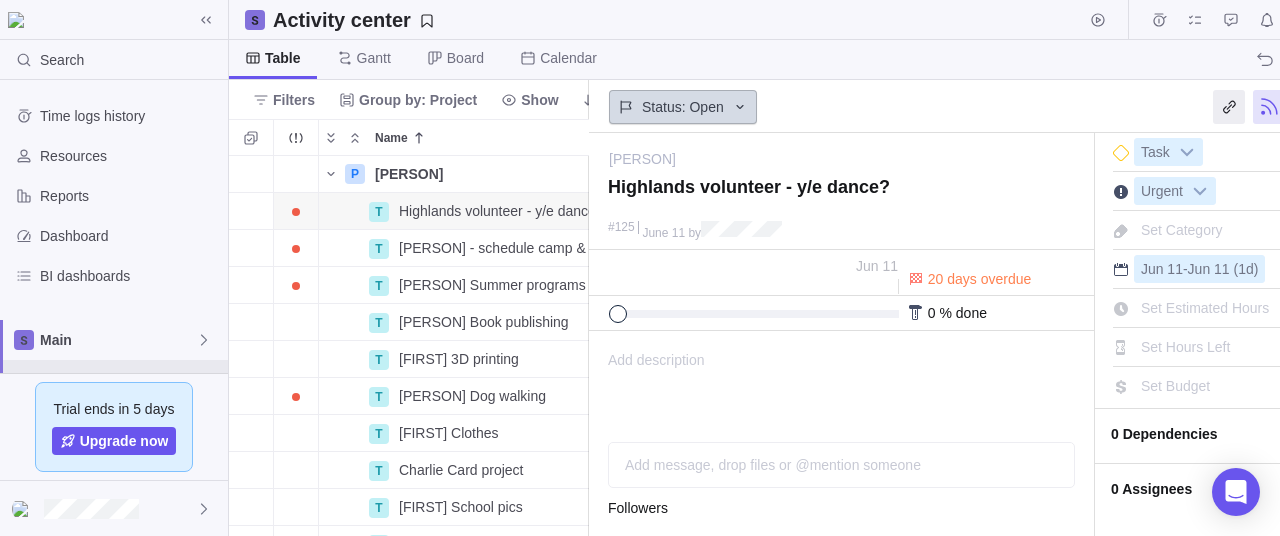click at bounding box center [740, 107] 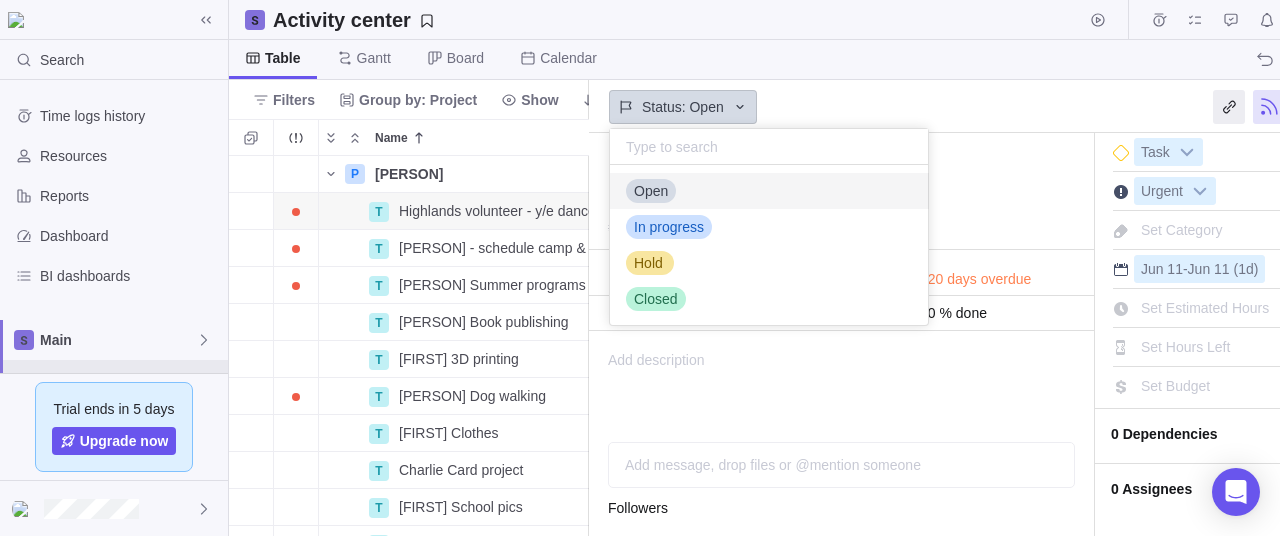 scroll, scrollTop: 16, scrollLeft: 16, axis: both 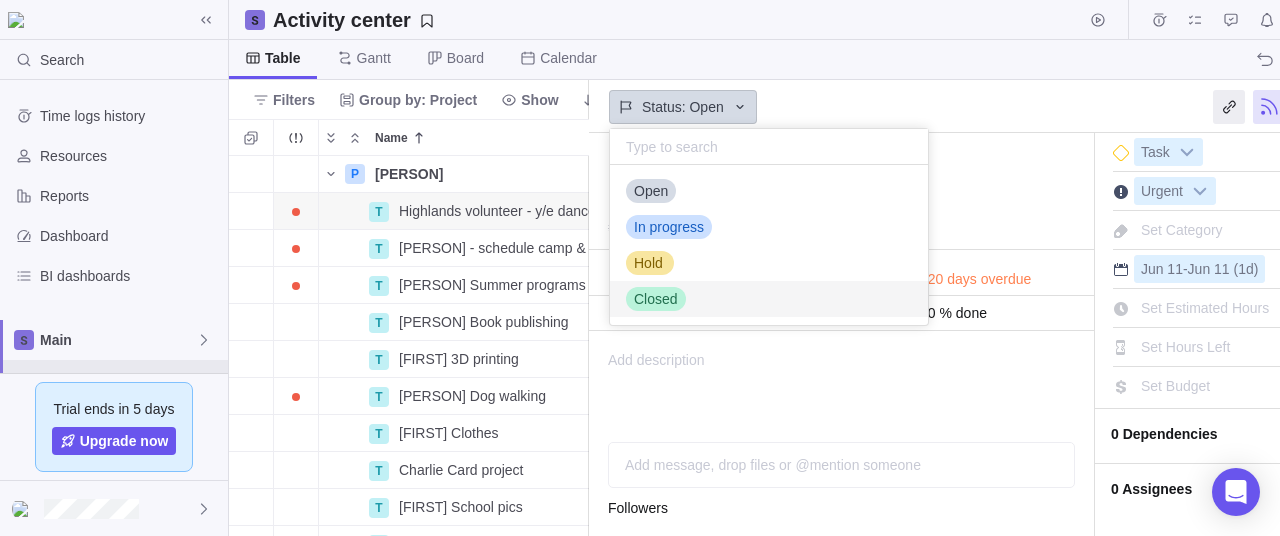 click on "Closed" at bounding box center (656, 299) 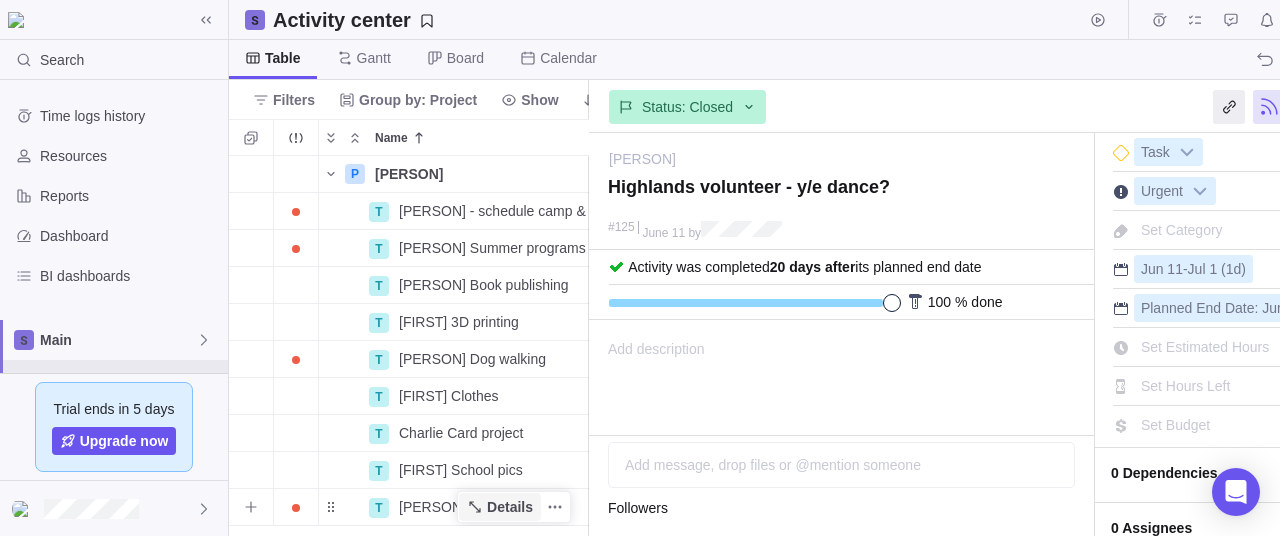 click on "Details" at bounding box center [510, 507] 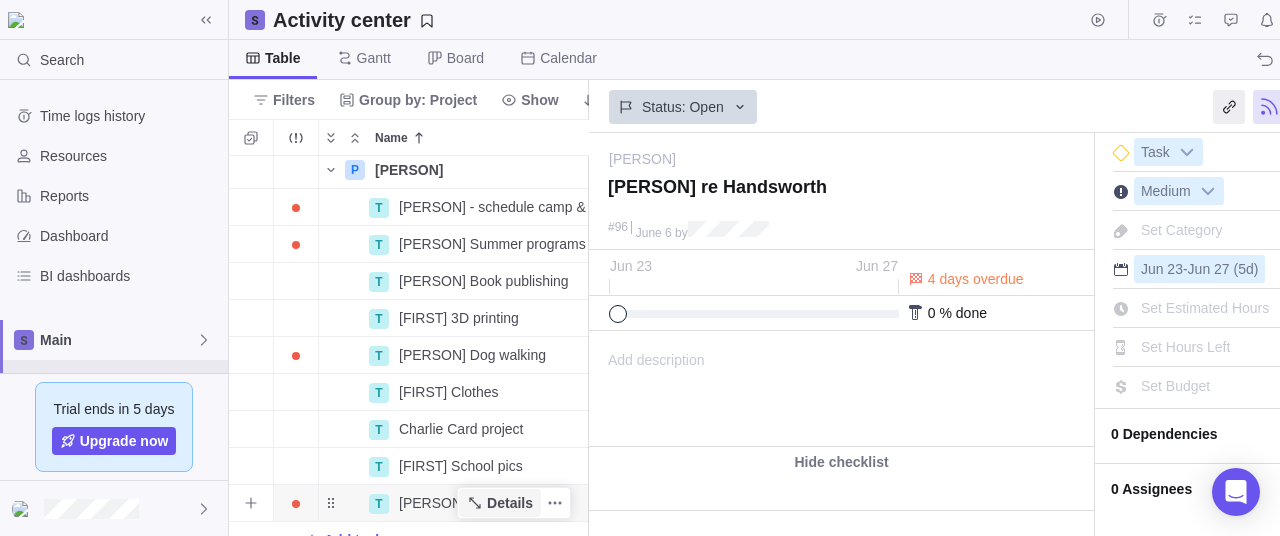 scroll, scrollTop: 0, scrollLeft: 0, axis: both 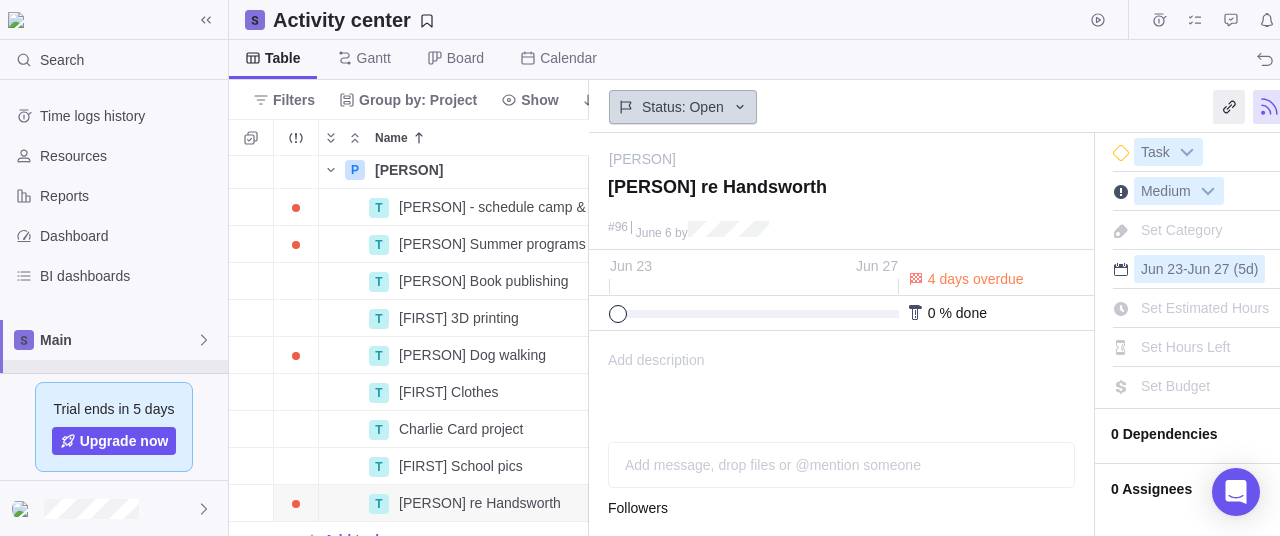 click at bounding box center [740, 107] 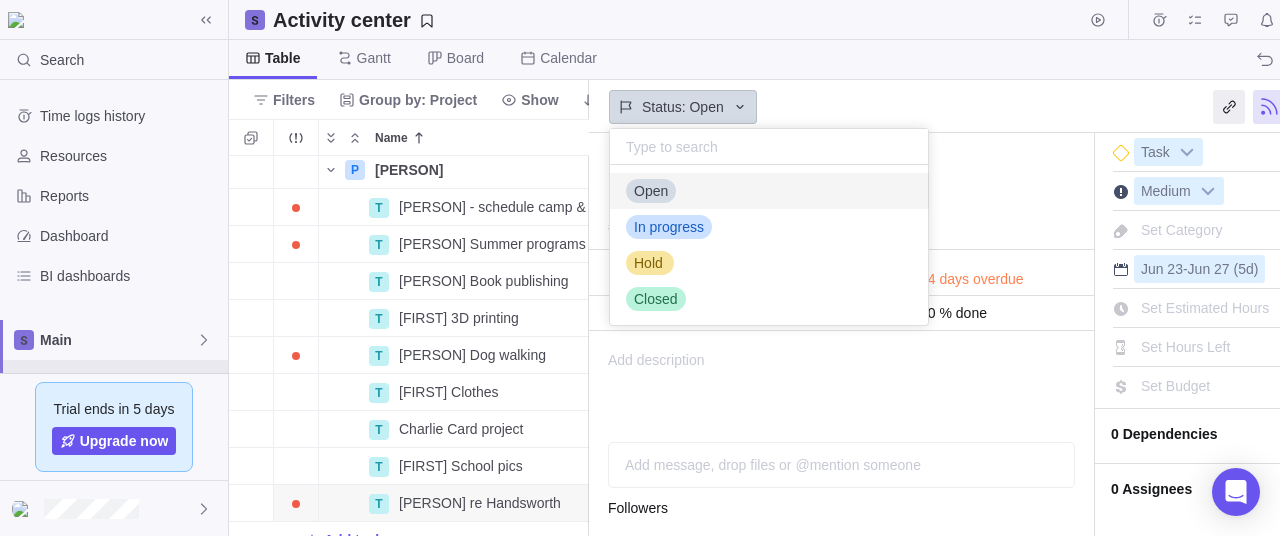 scroll, scrollTop: 16, scrollLeft: 16, axis: both 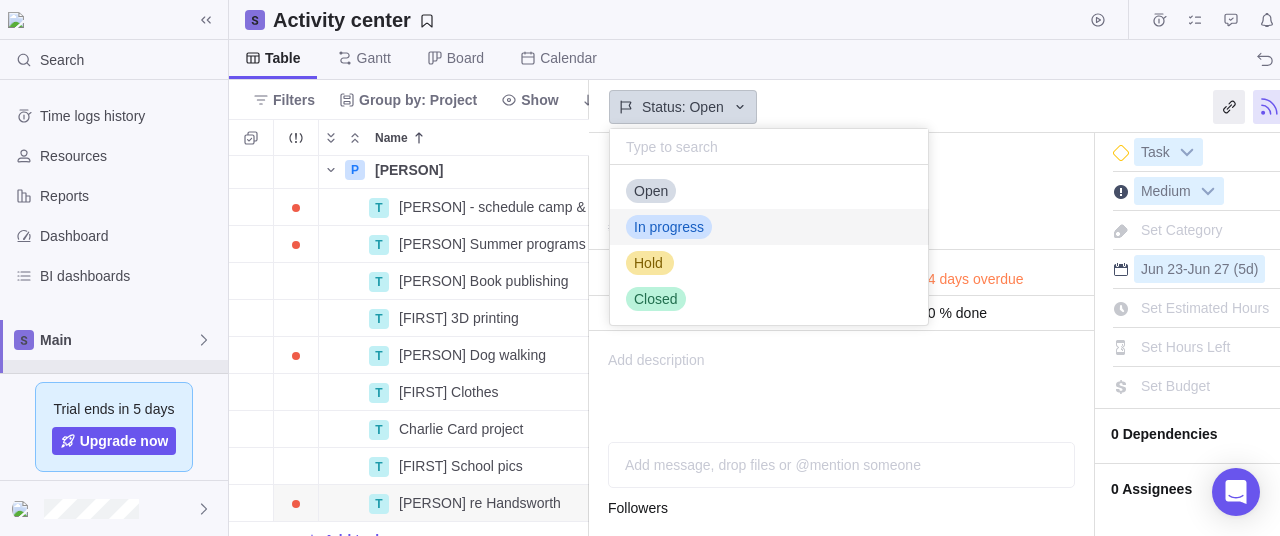 click on "In progress" at bounding box center [669, 227] 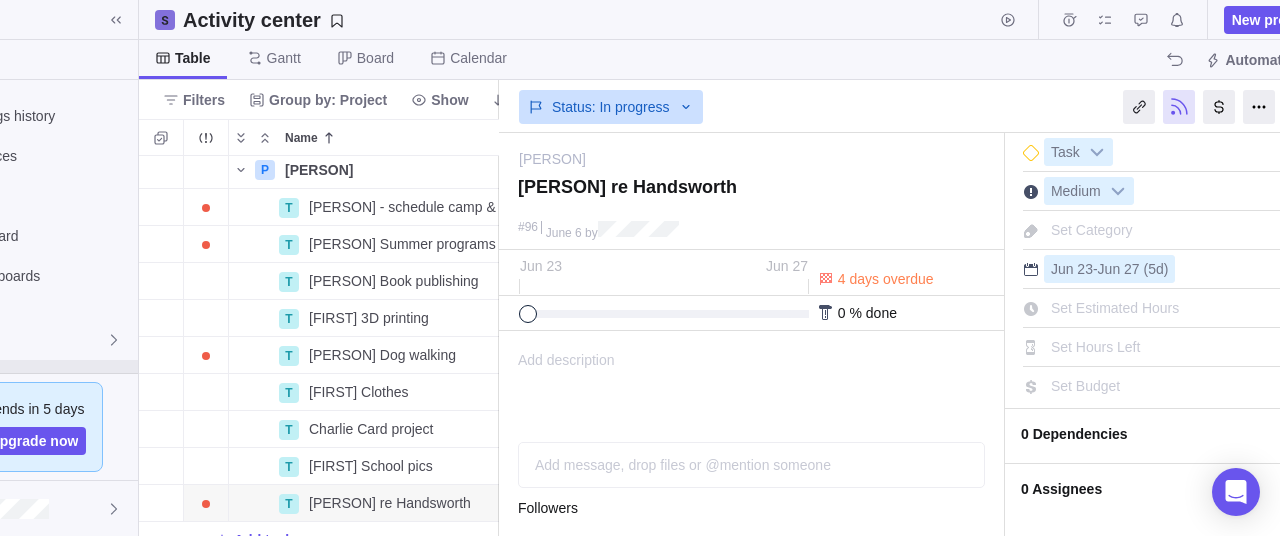 scroll, scrollTop: 0, scrollLeft: 144, axis: horizontal 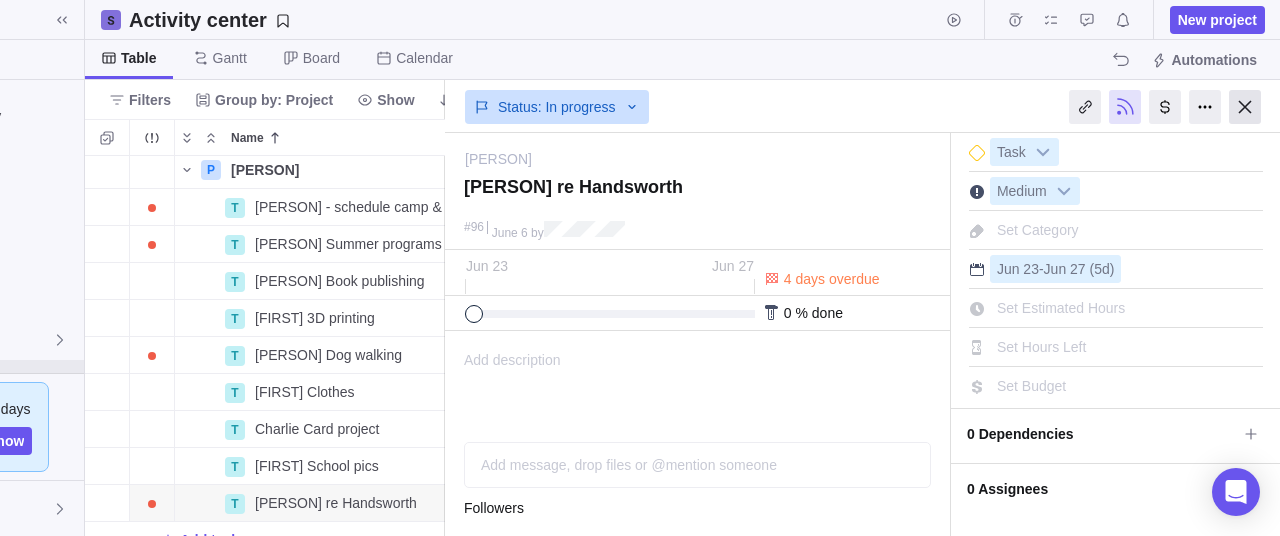 click at bounding box center (1245, 107) 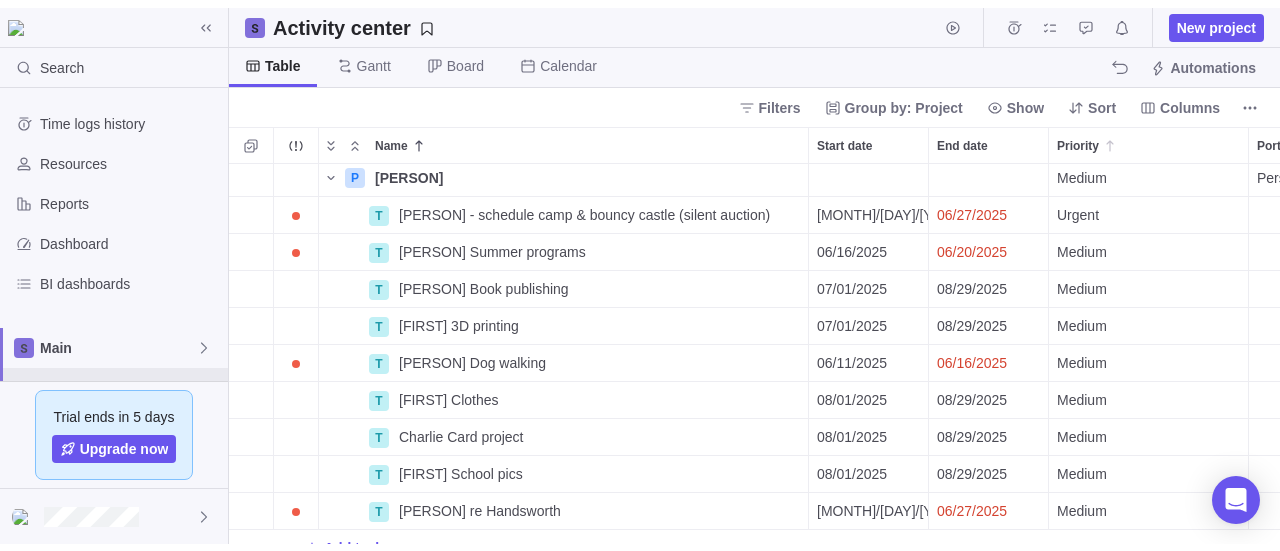 scroll, scrollTop: 0, scrollLeft: 0, axis: both 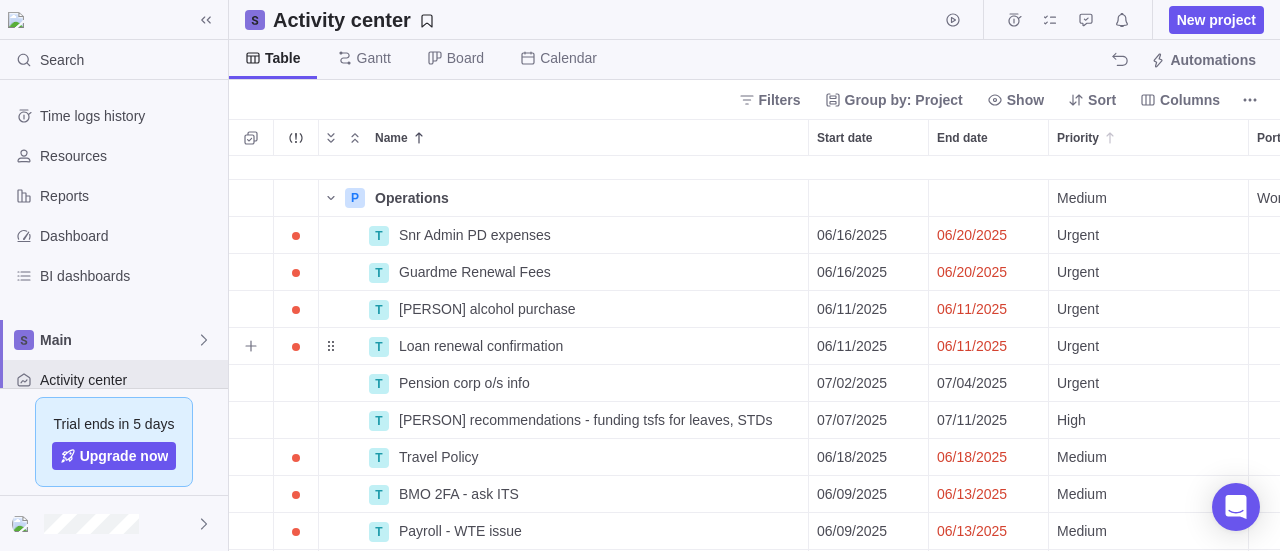 drag, startPoint x: 1238, startPoint y: 330, endPoint x: 1237, endPoint y: 354, distance: 24.020824 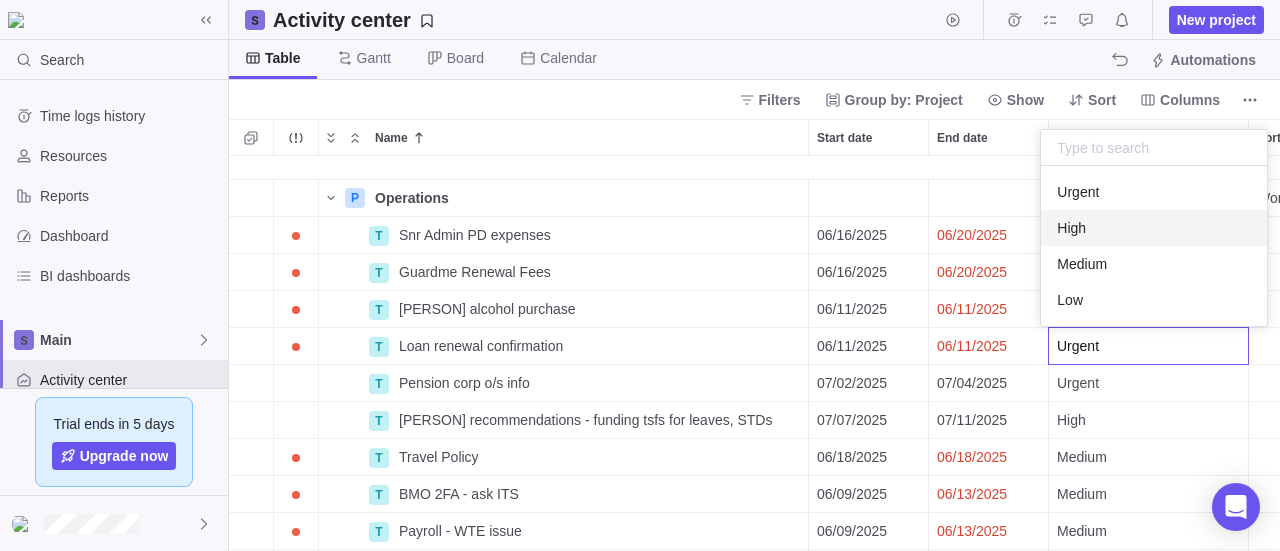 scroll, scrollTop: 1863, scrollLeft: 184, axis: both 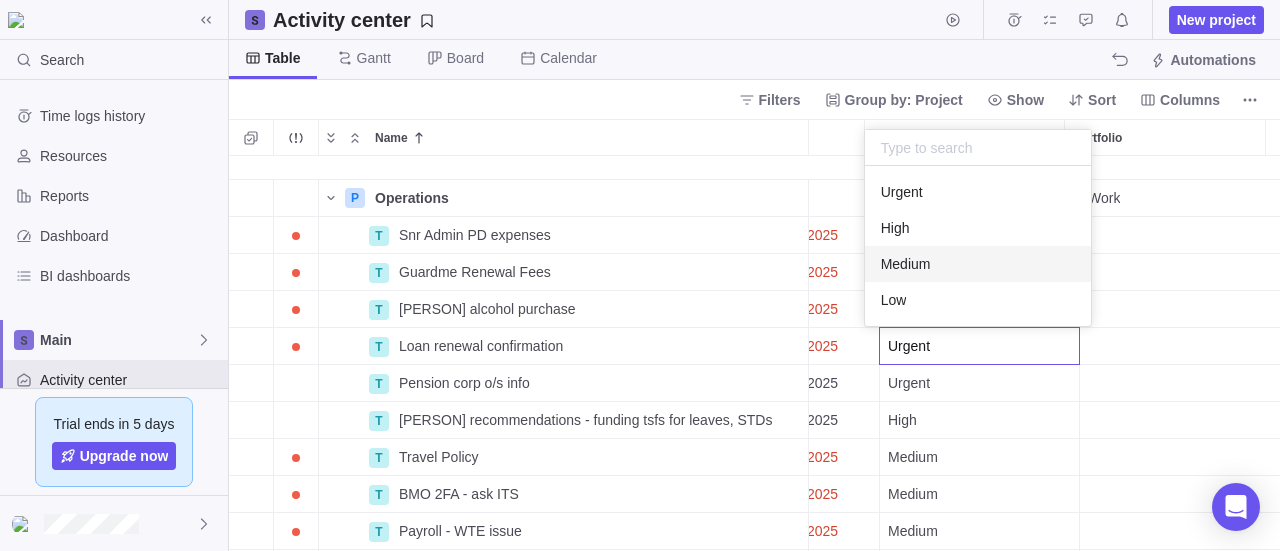 click on "P Operations Details Medium Work T Snr Admin PD expenses Details [MONTH]/[DAY]/[YEAR] [MONTH]/[DAY]/[YEAR] Urgent T Guardme Renewal Fees Details [MONTH]/[DAY]/[YEAR] [MONTH]/[DAY]/[YEAR] Urgent T [FIRST] [LAST] alcohol purchase Details [MONTH]/[DAY]/[YEAR] [MONTH]/[DAY]/[YEAR] Urgent T Loan renewal confirmation Details [MONTH]/[DAY]/[YEAR] [MONTH]/[DAY]/[YEAR] Urgent T Pension corp o/s info Details [MONTH]/[DAY]/[YEAR] [MONTH]/[DAY]/[YEAR] Urgent T [FIRST] recommendations - funding tsfs for leaves, STDs Details [MONTH]/[DAY]/[YEAR] [MONTH]/[DAY]/[YEAR] High T Travel Policy Details [MONTH]/[DAY]/[YEAR] [MONTH]/[DAY]/[YEAR] Medium T [FIRST] 2FA - ask ITS Details [MONTH]/[DAY]/[YEAR] [MONTH]/[DAY]/[YEAR] Medium T Payroll - WTE issue Details [MONTH]/[DAY]/[YEAR] [MONTH]/[DAY]/[YEAR] Medium T Request for UFV tax exempt letter ([FIRST] email) Details [MONTH]/[DAY]/[YEAR] [MONTH]/[DAY]/[YEAR] Medium T Convera - Cell phone needed - review [FIRST] email / otherwise check exp claim rules for phones Details [MONTH]/[DAY]/[YEAR] [MONTH]/[DAY]/[YEAR] Medium T [FIRST] invoice question Details [MONTH]/[DAY]/[YEAR] [MONTH]/[DAY]/[YEAR] Medium T CDP - 12M Details [MONTH]/[DAY]/[YEAR] [MONTH]/[DAY]/[YEAR] Medium T Lease return of assets Details [MONTH]/[DAY]/[YEAR] Medium T Computer lease Details Medium" at bounding box center [754, 354] 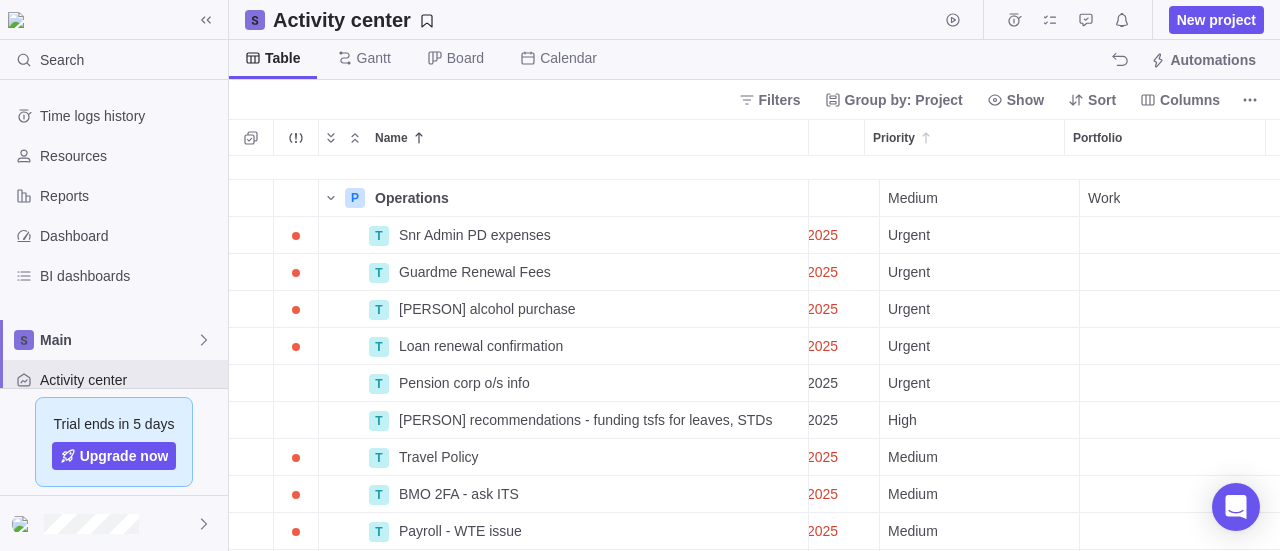 scroll, scrollTop: 1863, scrollLeft: 55, axis: both 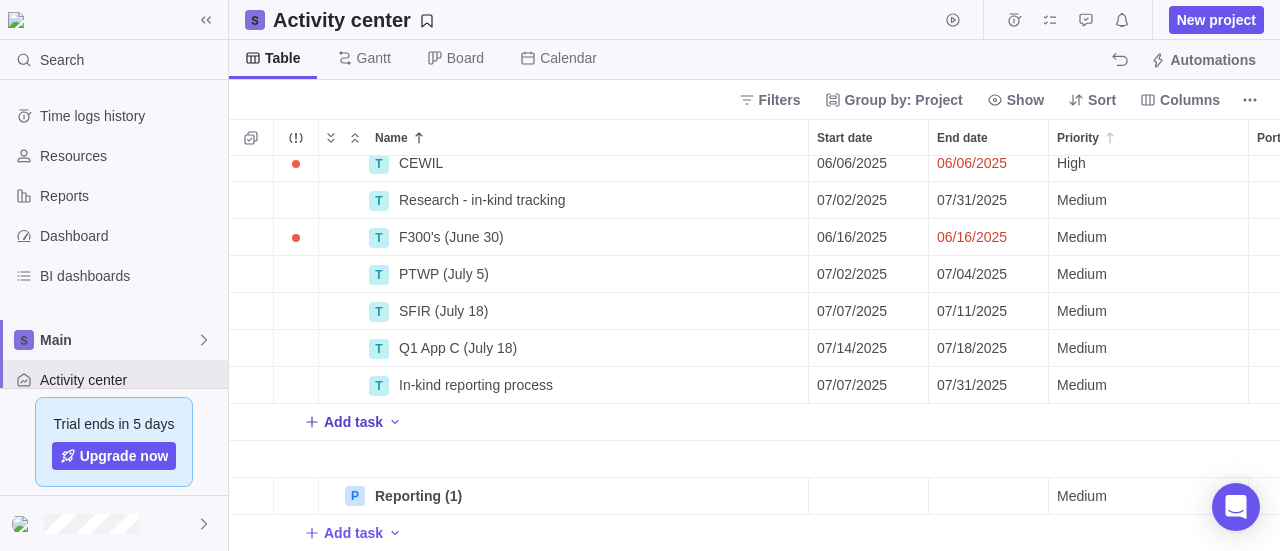click on "Add task" at bounding box center [353, 422] 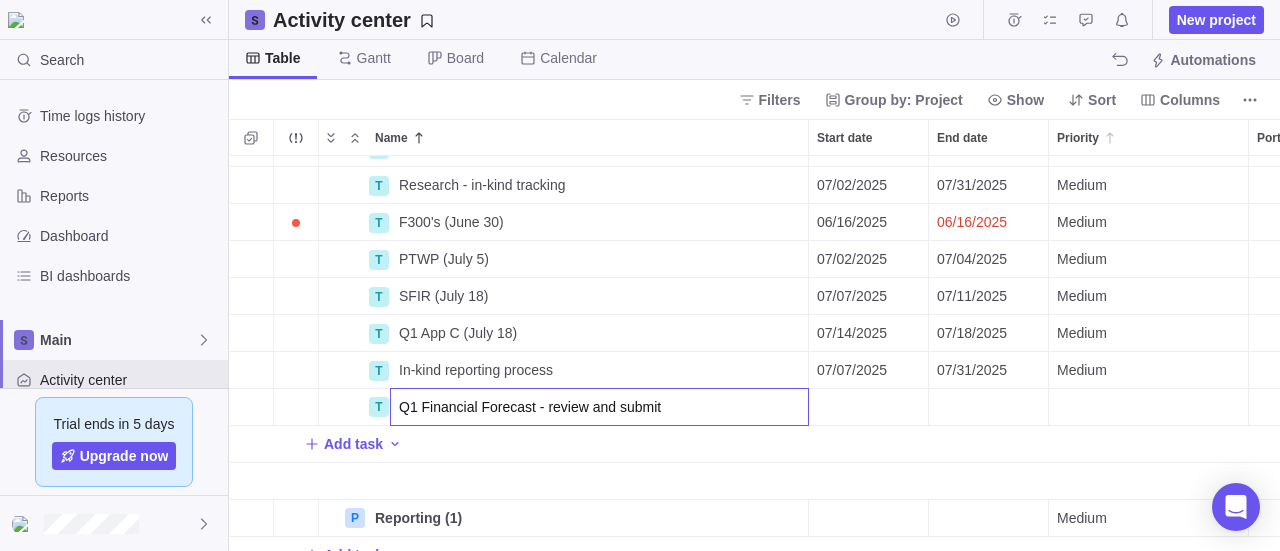 type on "Q1 Financial Forecast - review and submit" 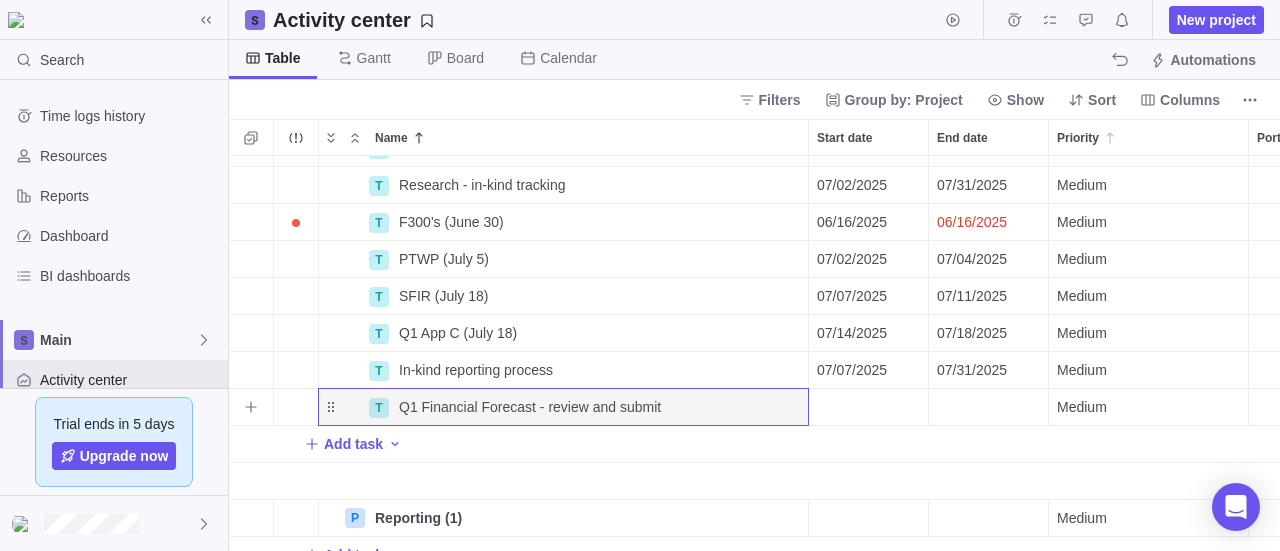 click at bounding box center [868, 407] 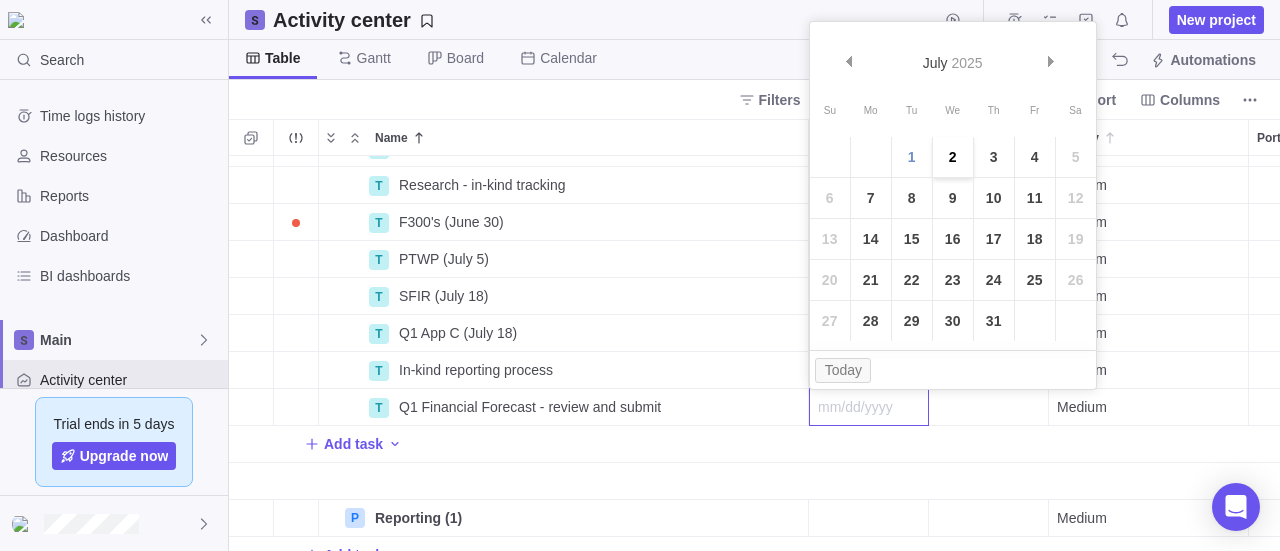 click on "2" at bounding box center [953, 157] 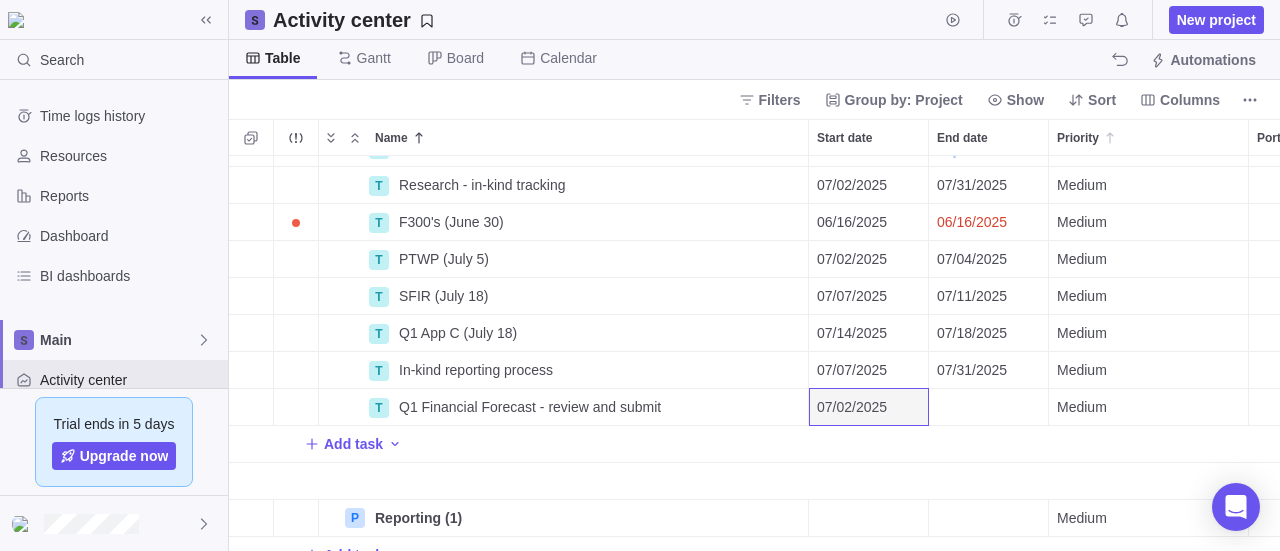 click on "06/06/2025" at bounding box center (988, 148) 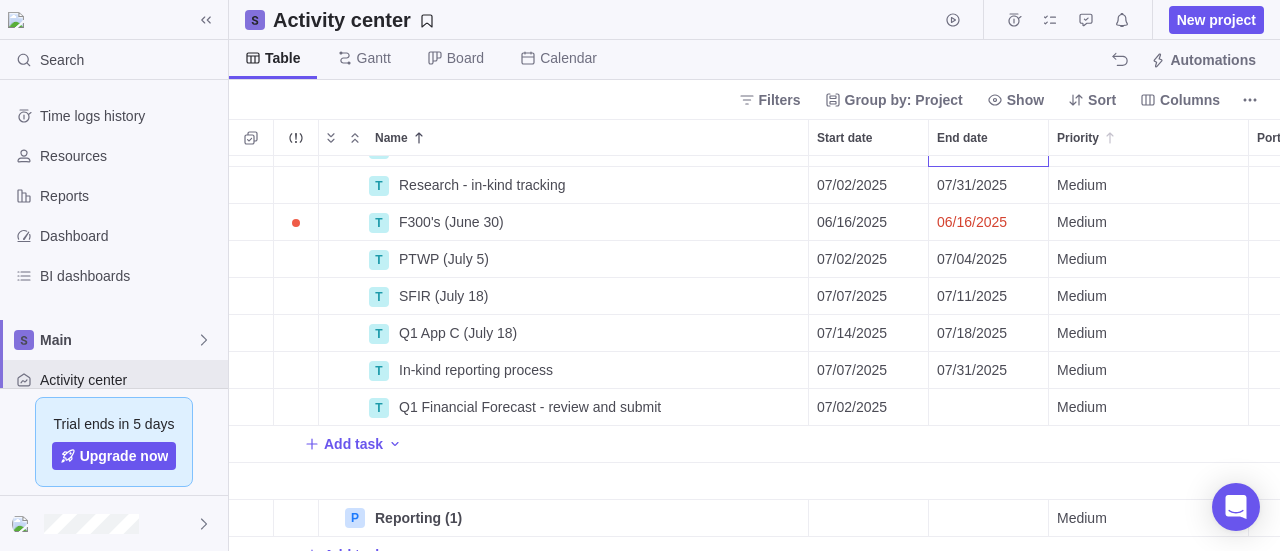 click on "T CEWIL Details [MONTH]/[DAY]/[YEAR] [MONTH]/[DAY]/[YEAR] High T Research - in-kind tracking Details [MONTH]/[DAY]/[YEAR] [MONTH]/[DAY]/[YEAR] Medium T F300's ([MONTH] [DAY]) Details [MONTH]/[DAY]/[YEAR] [MONTH]/[DAY]/[YEAR] Medium T PTWP ([MONTH] [DAY]) Details [MONTH]/[DAY]/[YEAR] [MONTH]/[DAY]/[YEAR] Medium T SFIR ([MONTH] [DAY]) Details [MONTH]/[DAY]/[YEAR] [MONTH]/[DAY]/[YEAR] Medium T Q1 App C ([MONTH] [DAY]) Details [MONTH]/[DAY]/[YEAR] [MONTH]/[DAY]/[YEAR] Medium T In-kind reporting process Details [MONTH]/[DAY]/[YEAR] [MONTH]/[DAY]/[YEAR] Medium T Q1 Financial Forecast - review and submit Details [MONTH]/[DAY]/[YEAR] Medium Add task P Reporting (1) Details Medium Add task" at bounding box center [754, 354] 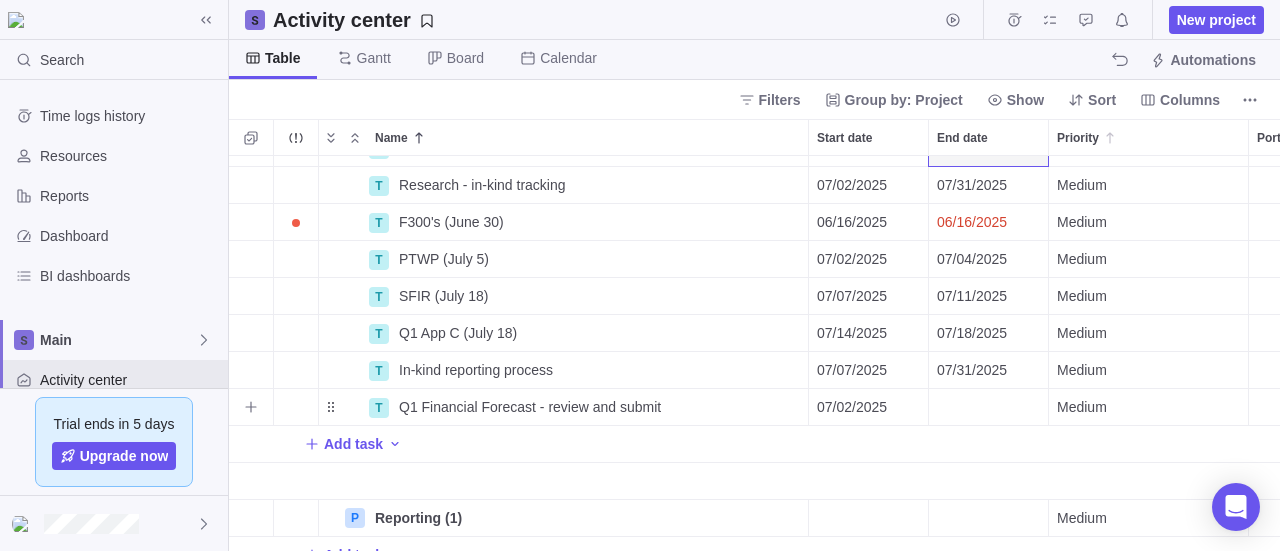 click at bounding box center (988, 407) 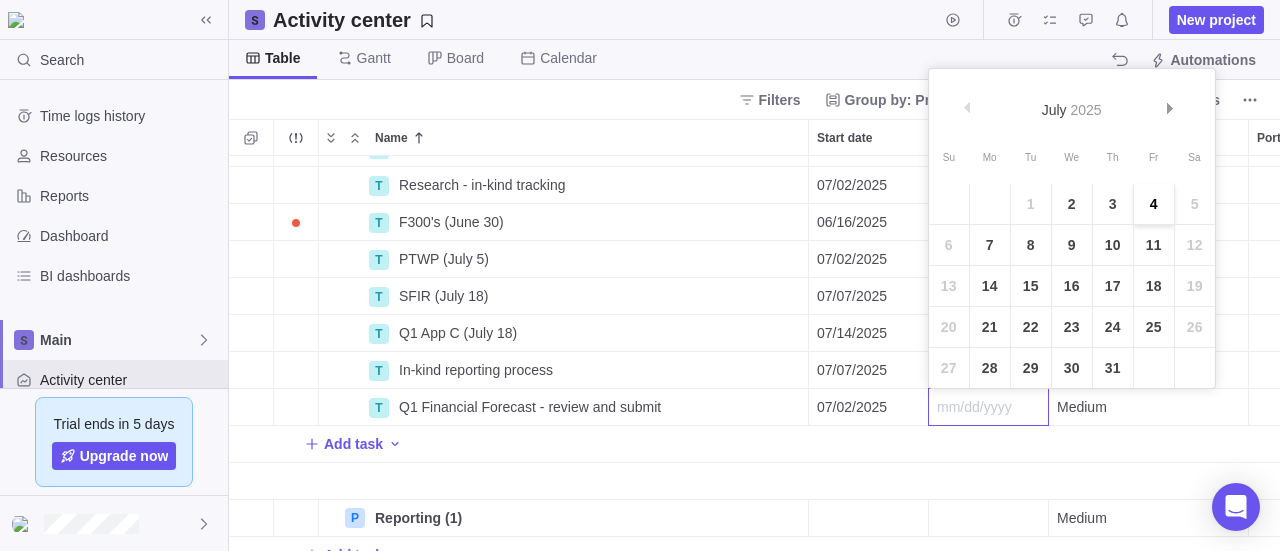 click on "4" at bounding box center [1154, 204] 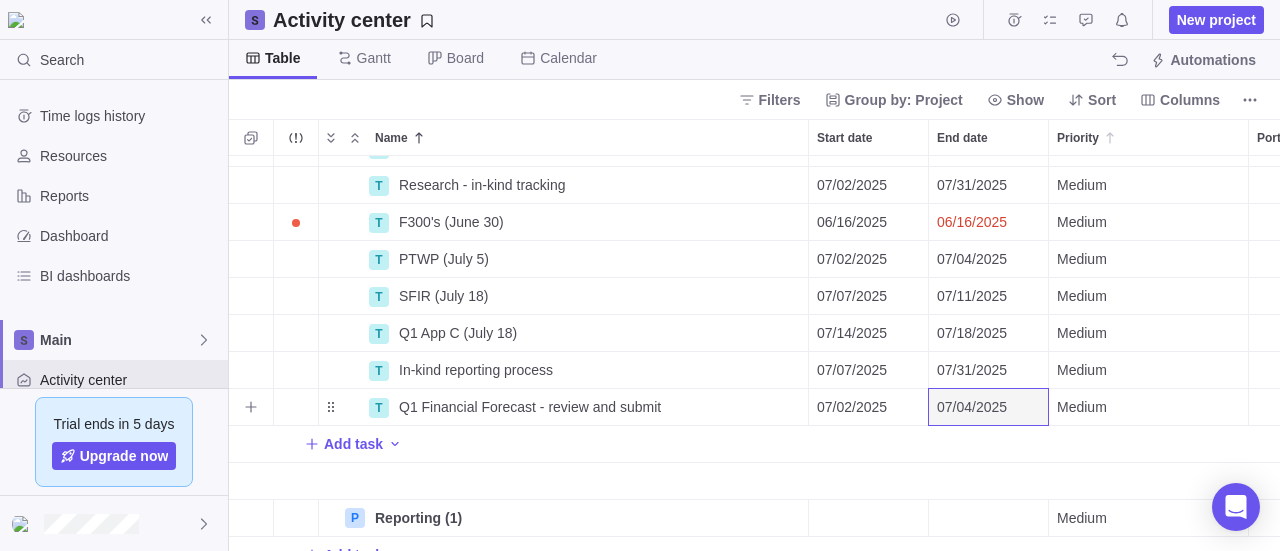 click on "Medium" at bounding box center [1082, 407] 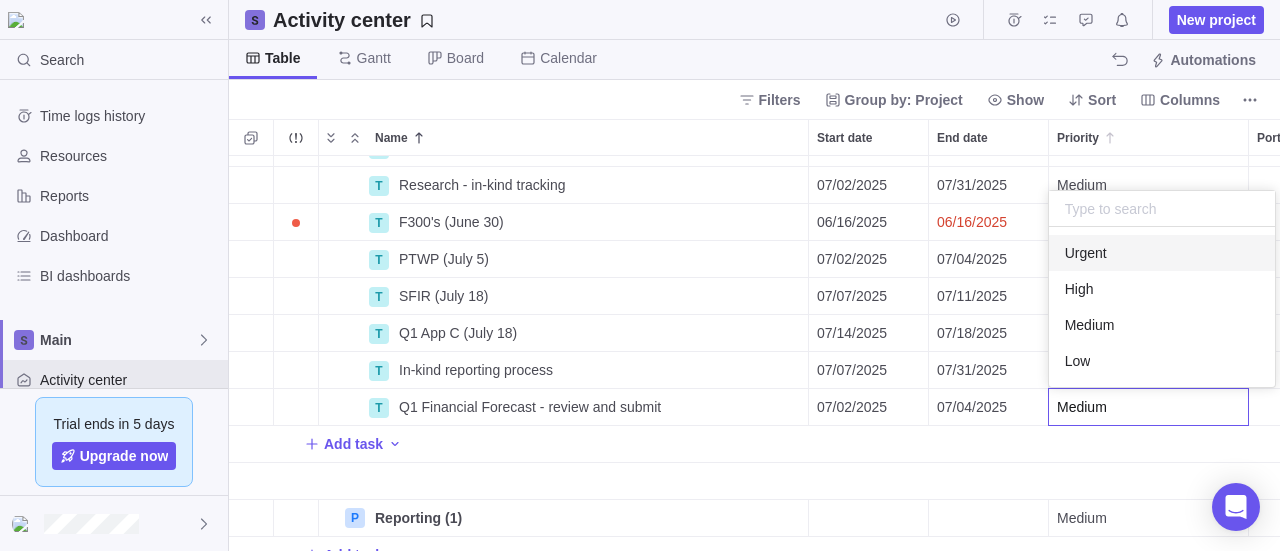 click on "Urgent" at bounding box center [1086, 253] 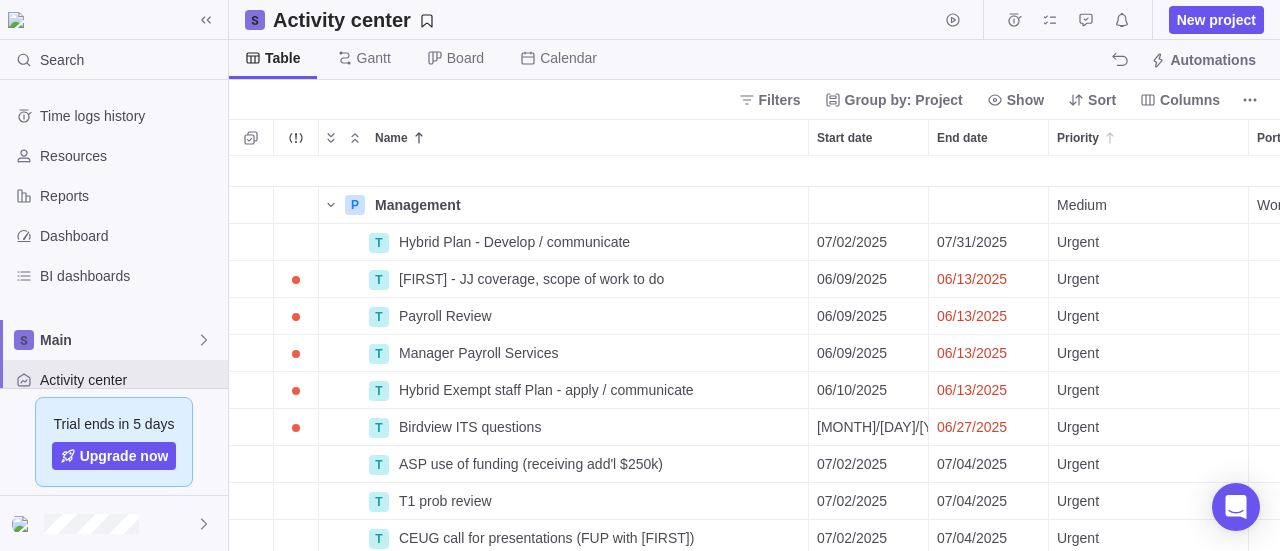 scroll, scrollTop: 928, scrollLeft: 0, axis: vertical 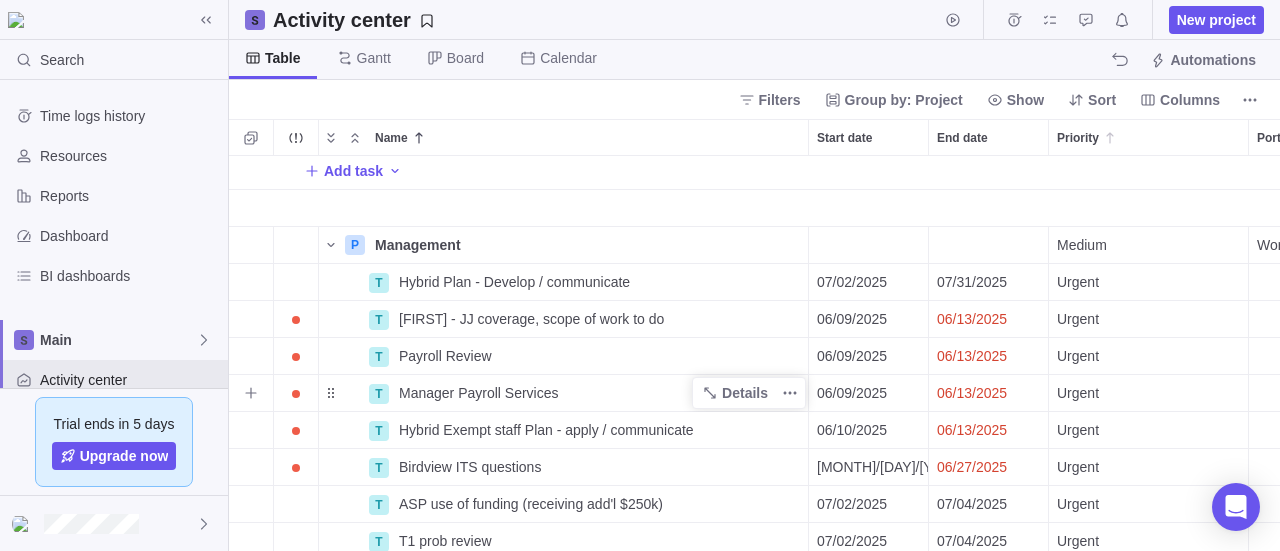 click on "Manager Payroll Services" at bounding box center (599, 393) 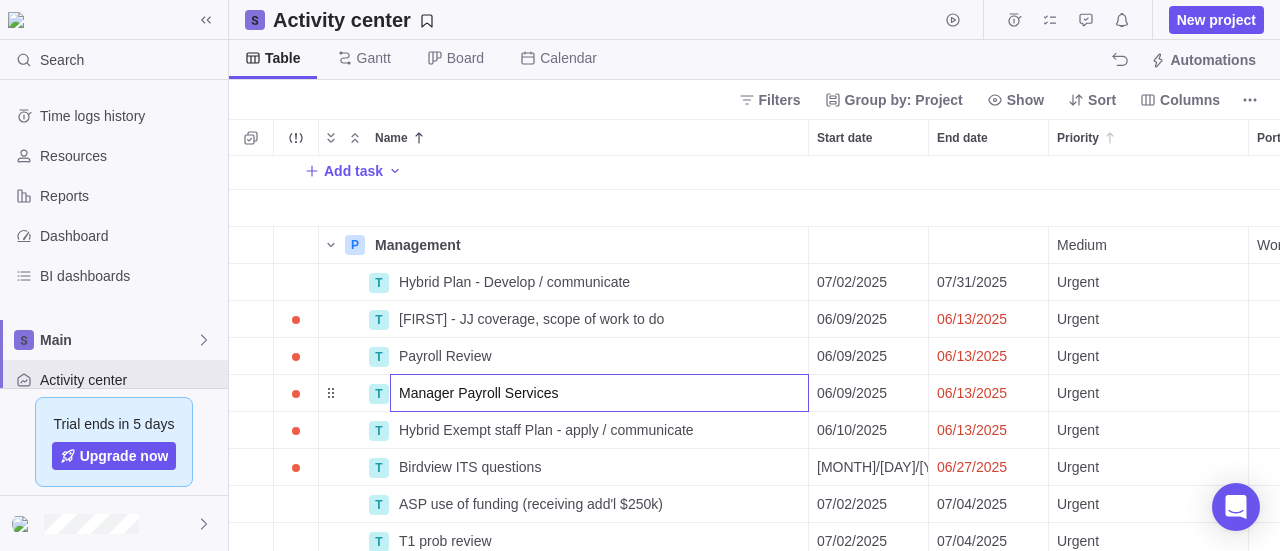 click on "Manager Payroll Services" at bounding box center (599, 393) 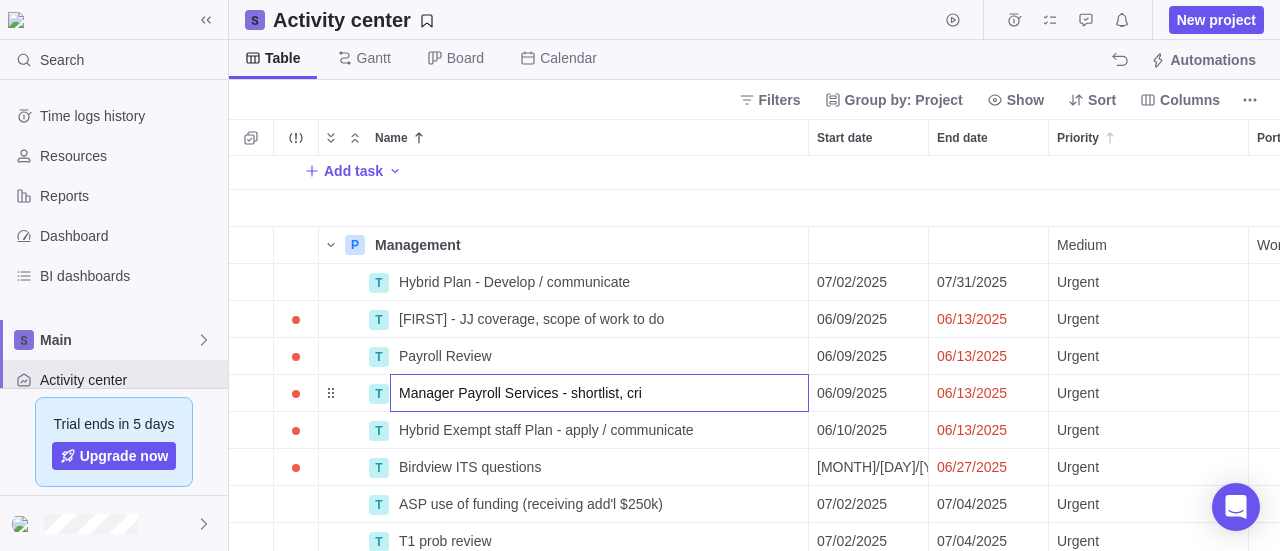 type on "Manager Payroll Services - shortlist, crit" 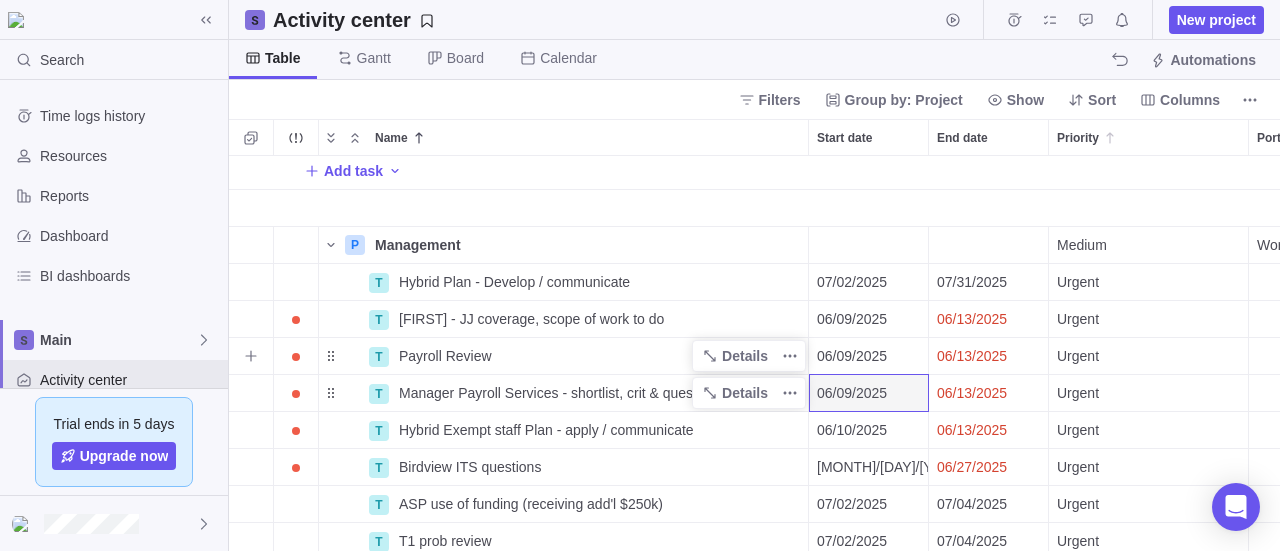 click on "Payroll Review" at bounding box center (599, 356) 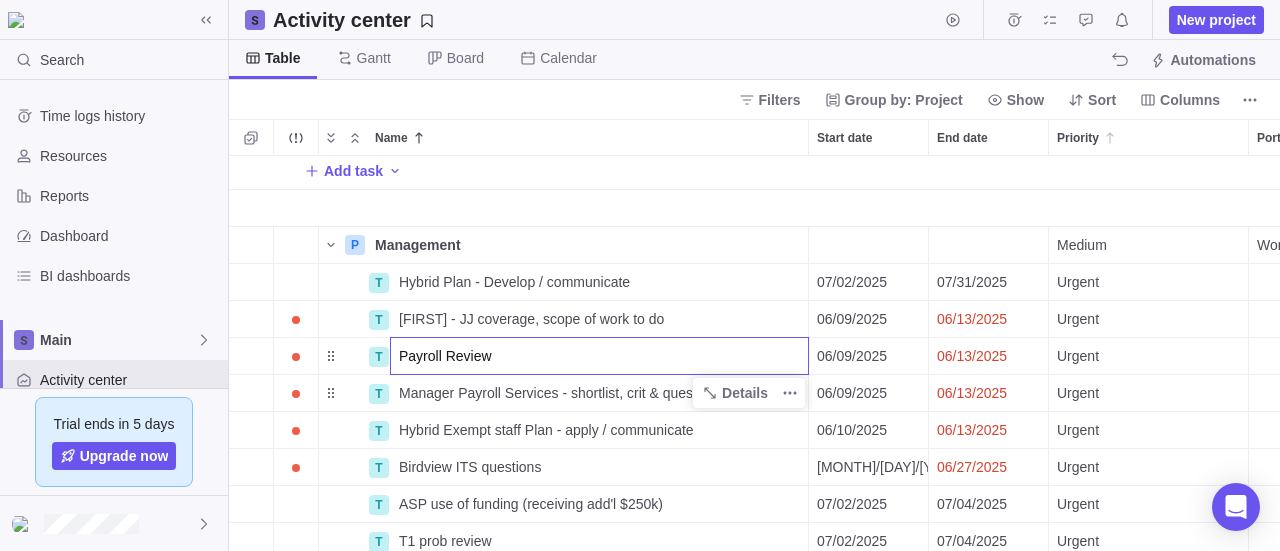 click on "T [FIRST] transfers to [FIRST] Details [MONTH]/[DAY]/[YEAR] [MONTH]/[DAY]/[YEAR] Urgent T AGM - need FS Details Urgent T [FIRST] [LAST] tax receipts - send to [FIRST] to review Details Urgent T Fundraising Plan - call [FIRST] contact, [FIRST] Details [MONTH]/[DAY]/[YEAR] [MONTH]/[DAY]/[YEAR] High T Cancel Zoho books Details [MONTH]/[DAY]/[YEAR] T Bio Details [MONTH]/[DAY]/[YEAR] [MONTH]/[DAY]/[YEAR] Medium T Expense Zoho fee Details [MONTH]/[DAY]/[YEAR] Medium T Bank - process for C&M bank cards / online access Details Medium T Bank - [FIRST] process to deposit cheques (scan?) Details Medium T Bank - what through [FIRST] vs [FIRST] (process) Details Medium Add task P Management Details Medium Work T Hybrid Plan - Develop / communicate Details [MONTH]/[DAY]/[YEAR] [MONTH]/[DAY]/[YEAR] Urgent T [FIRST] - JJ coverage, scope of work to do Details [MONTH]/[DAY]/[YEAR] [MONTH]/[DAY]/[YEAR] Urgent T Payroll Review [MONTH]/[DAY]/[YEAR] [MONTH]/[DAY]/[YEAR] Urgent T Manager Payroll Services - shortlist, crit & ques Details [MONTH]/[DAY]/[YEAR] [MONTH]/[DAY]/[YEAR] Urgent T Hybrid Exempt staff Plan - apply / communicate Details [MONTH]/[DAY]/[YEAR] [MONTH]/[DAY]/[YEAR] Urgent T Birdview ITS questions T" at bounding box center [754, 354] 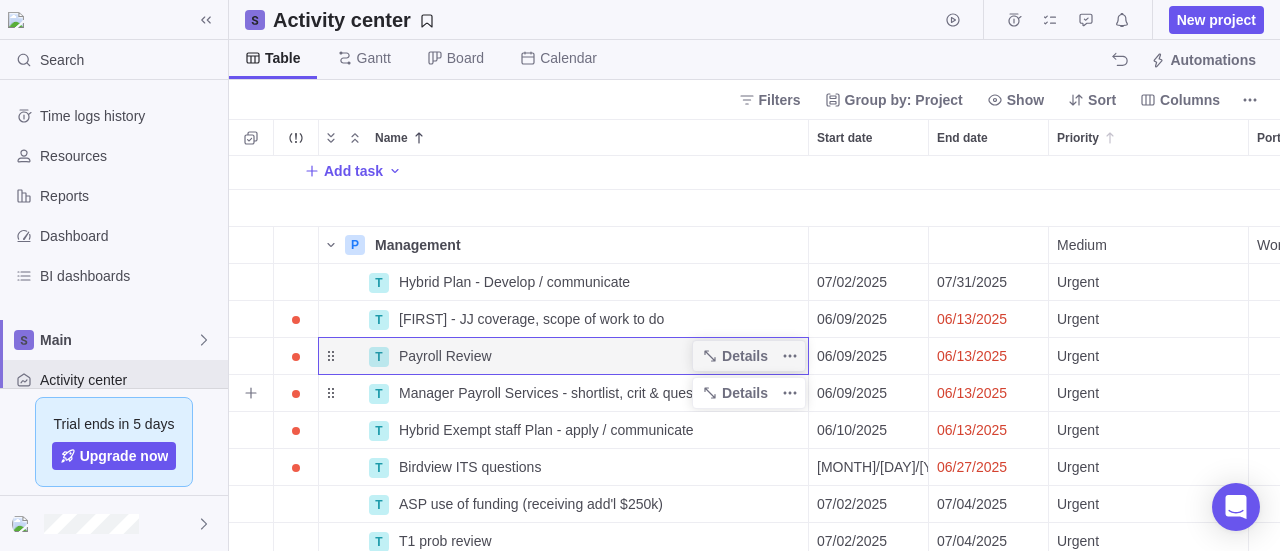 click on "06/09/2025" at bounding box center (852, 393) 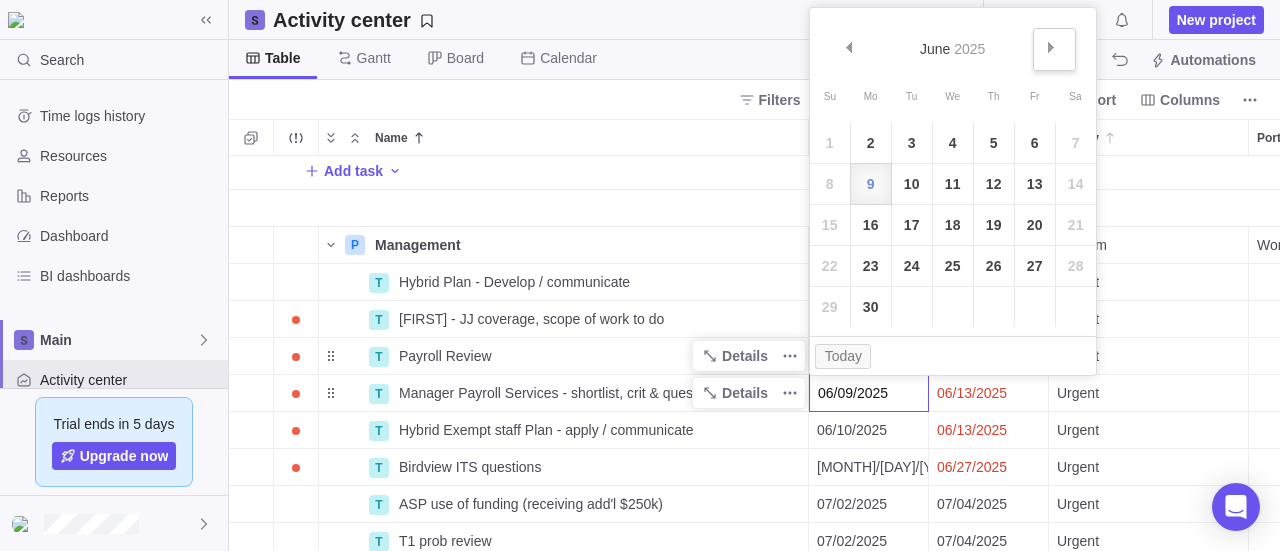 click on "Next" at bounding box center (1051, 47) 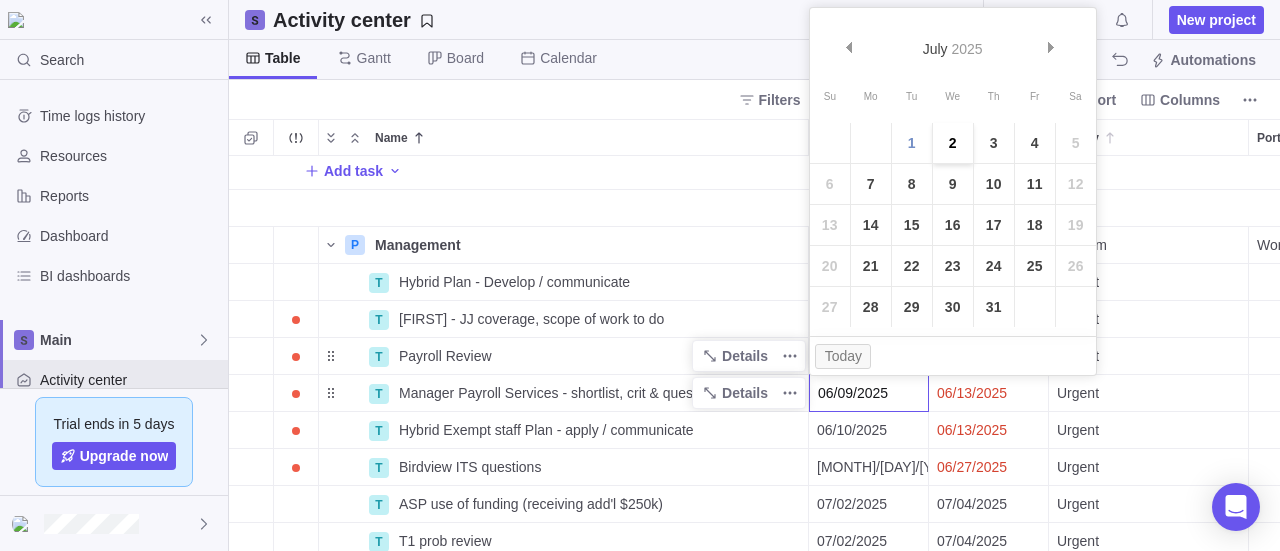 click on "2" at bounding box center [953, 143] 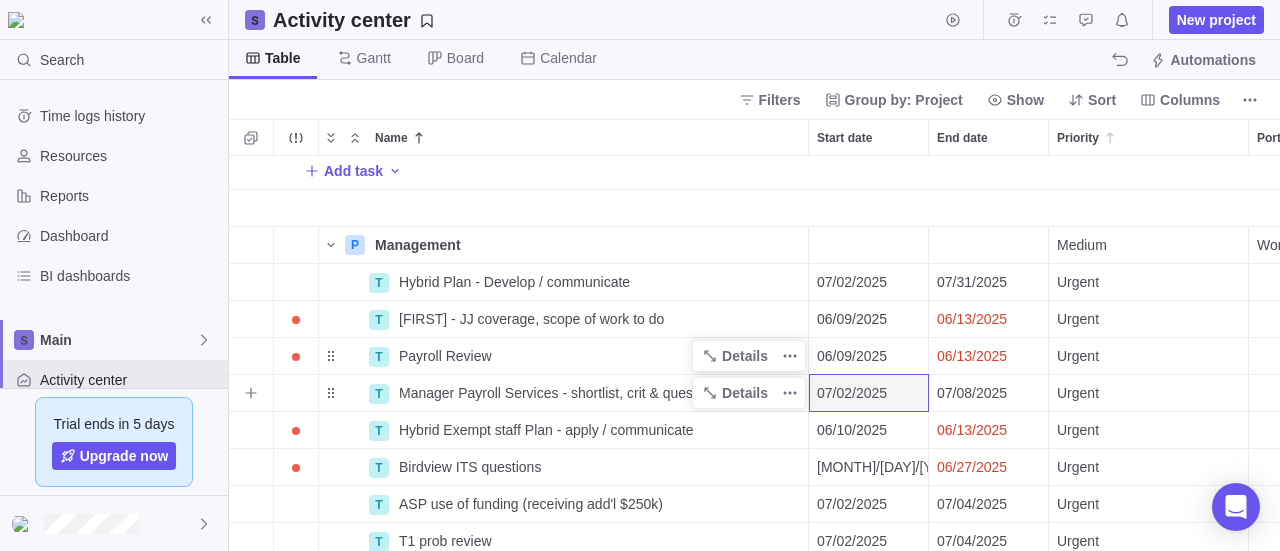 click on "07/08/2025" at bounding box center [972, 393] 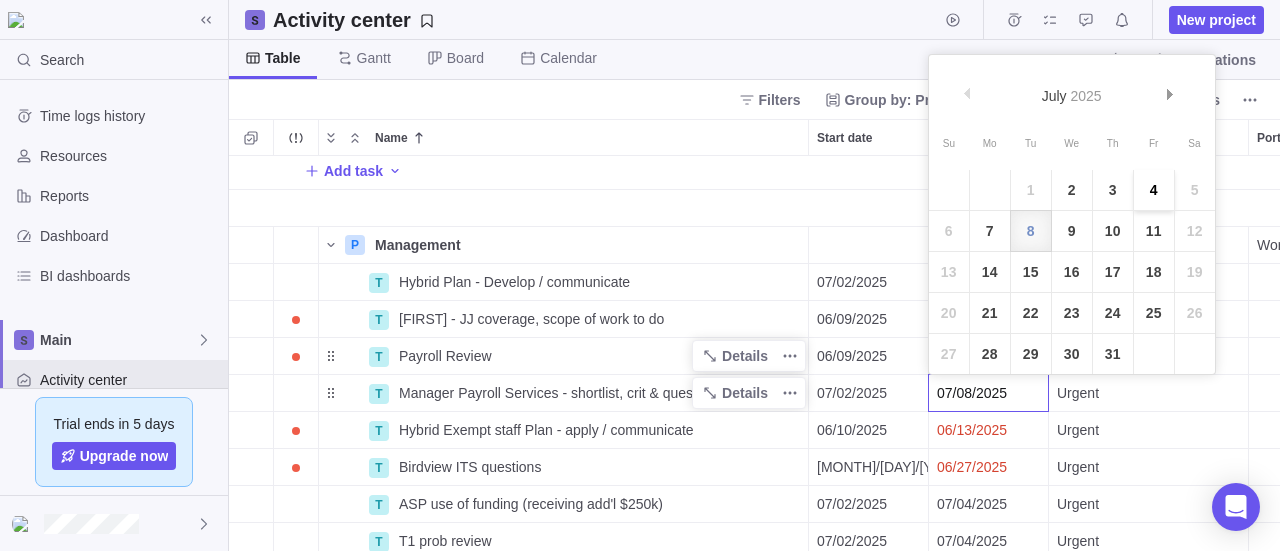 click on "4" at bounding box center (1154, 190) 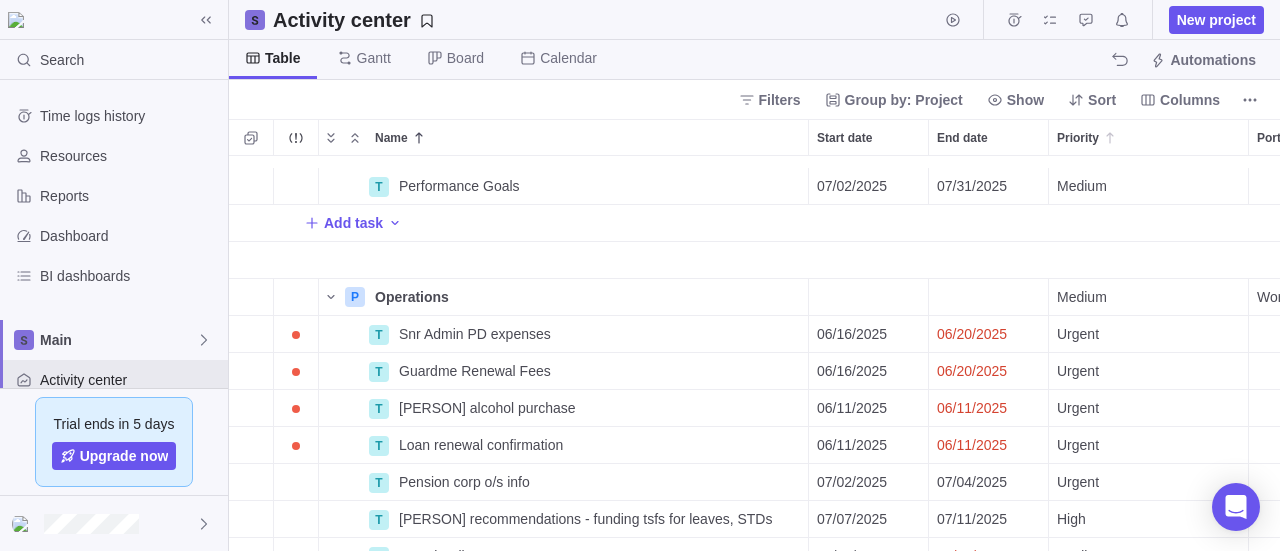 scroll, scrollTop: 1848, scrollLeft: 0, axis: vertical 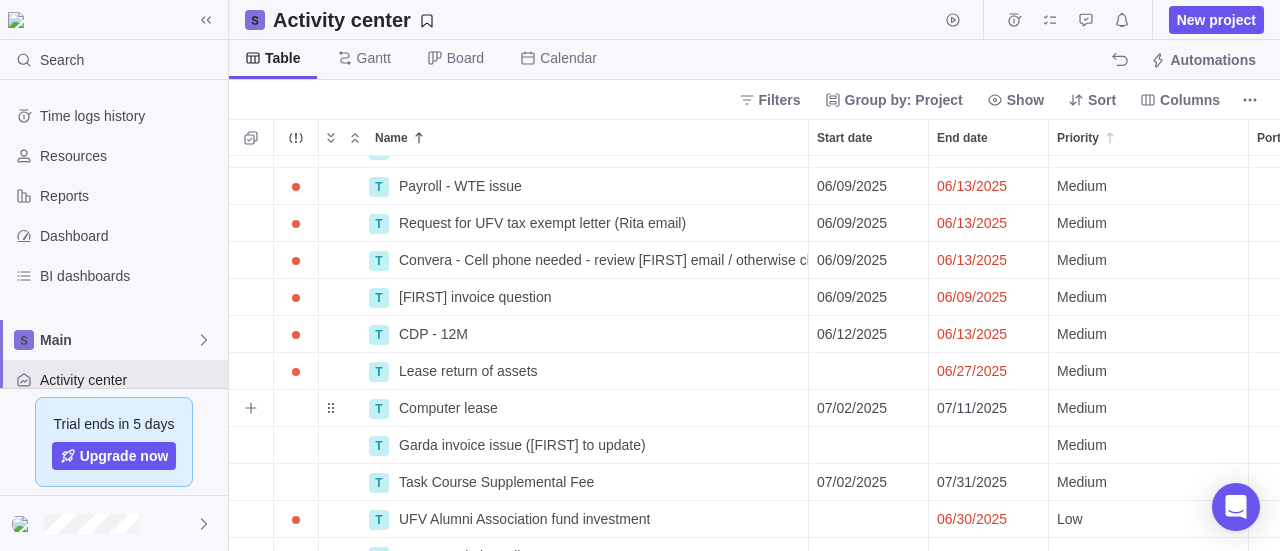 click on "07/11/2025" at bounding box center [972, 408] 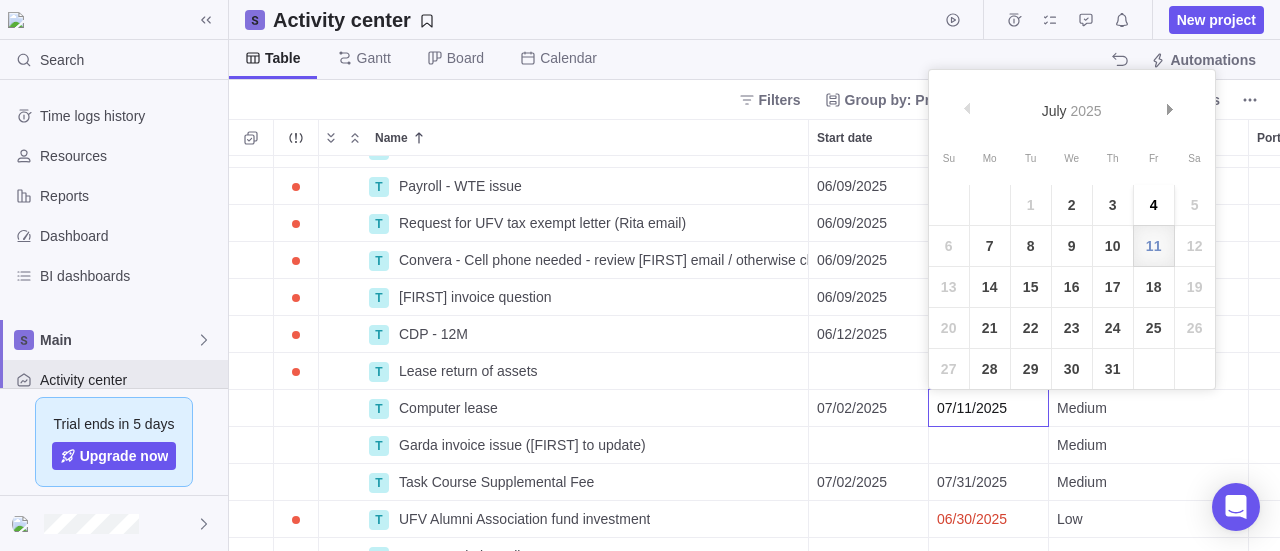 click on "4" at bounding box center (1154, 205) 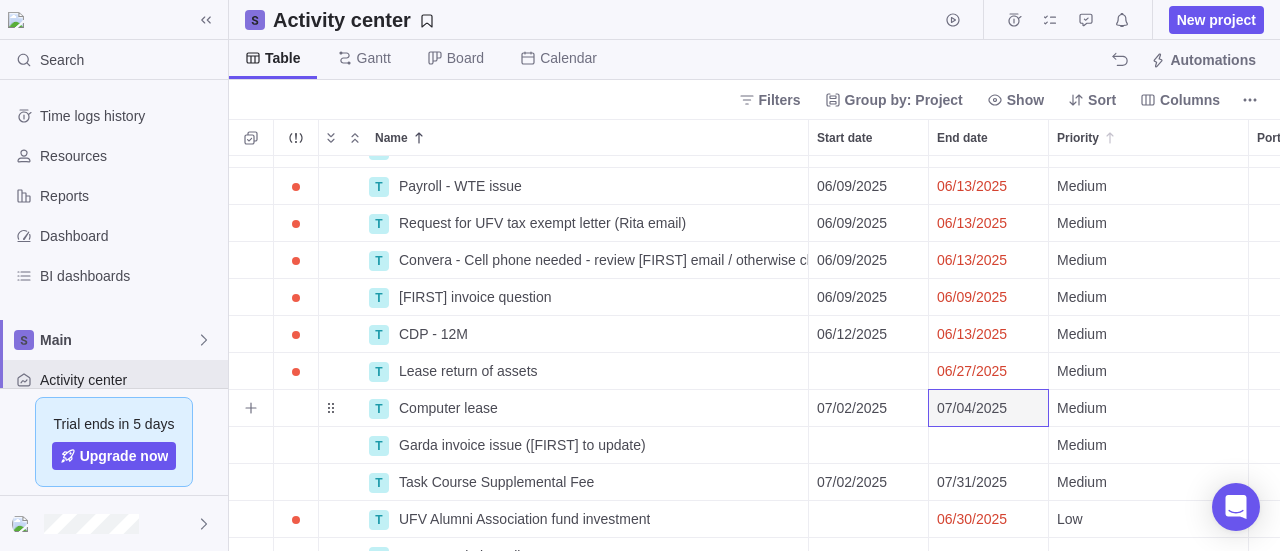 click on "Medium" at bounding box center (1082, 408) 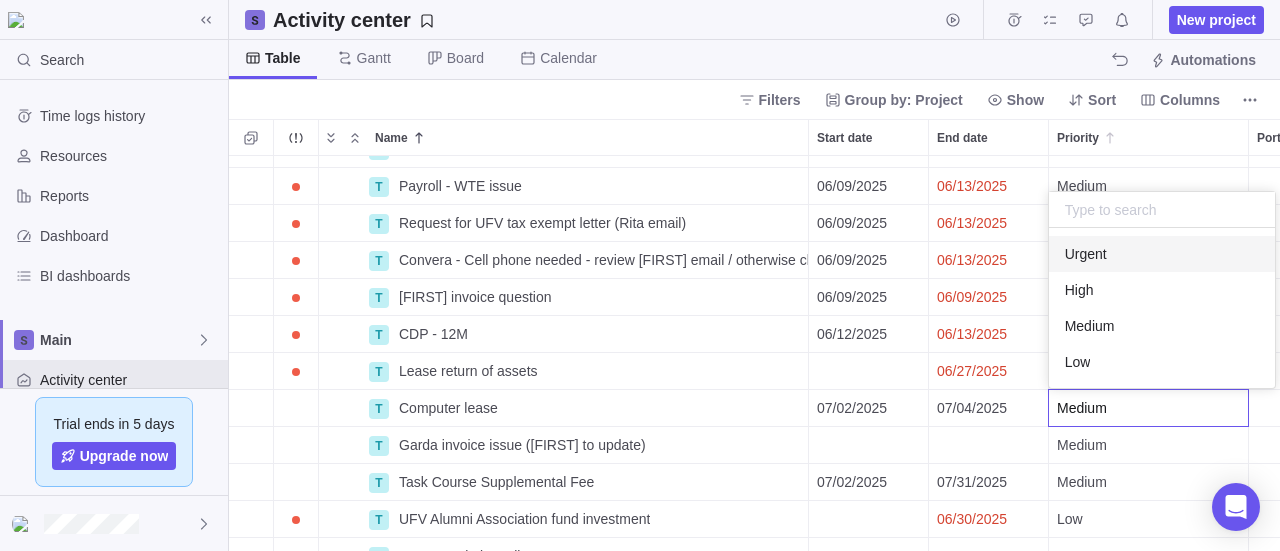 click on "Urgent" at bounding box center [1162, 254] 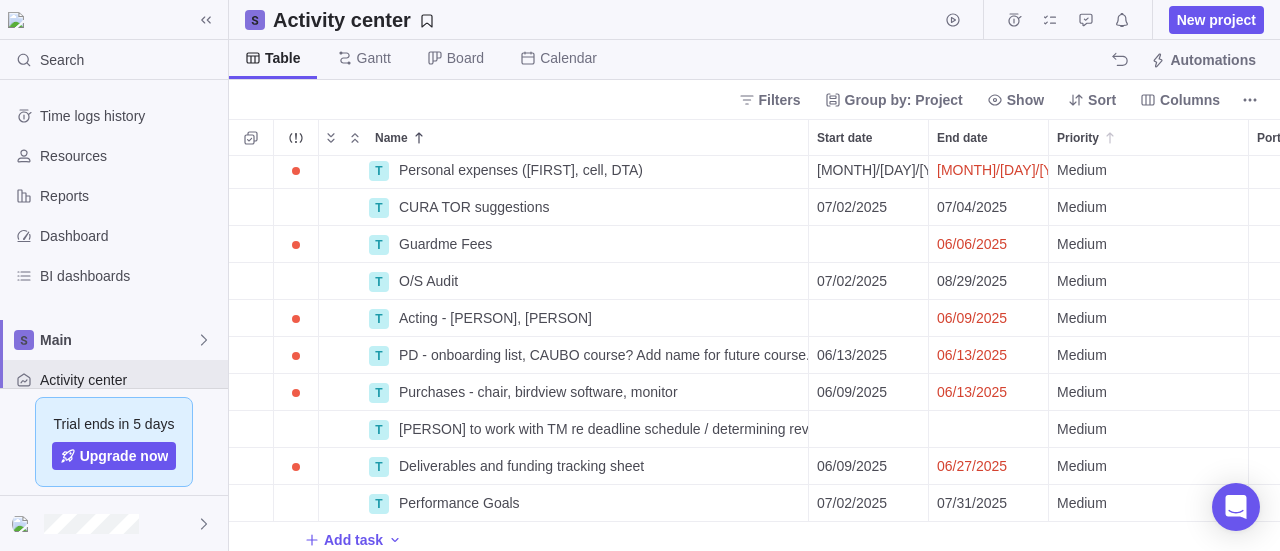 scroll, scrollTop: 1408, scrollLeft: 0, axis: vertical 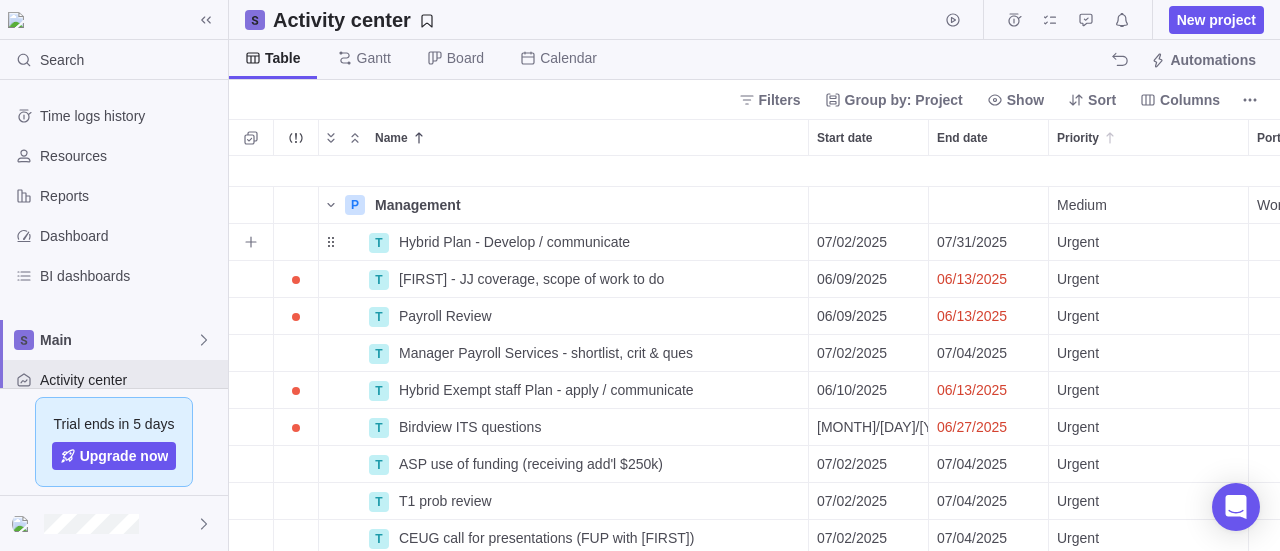 click on "07/31/2025" at bounding box center (972, 242) 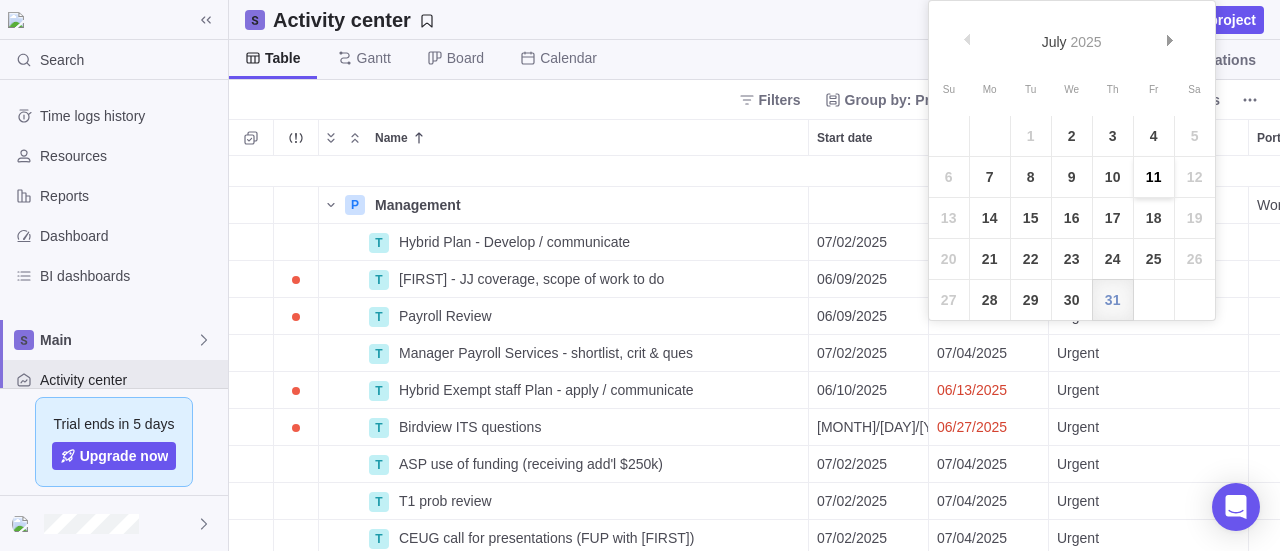 click on "11" at bounding box center (1154, 177) 